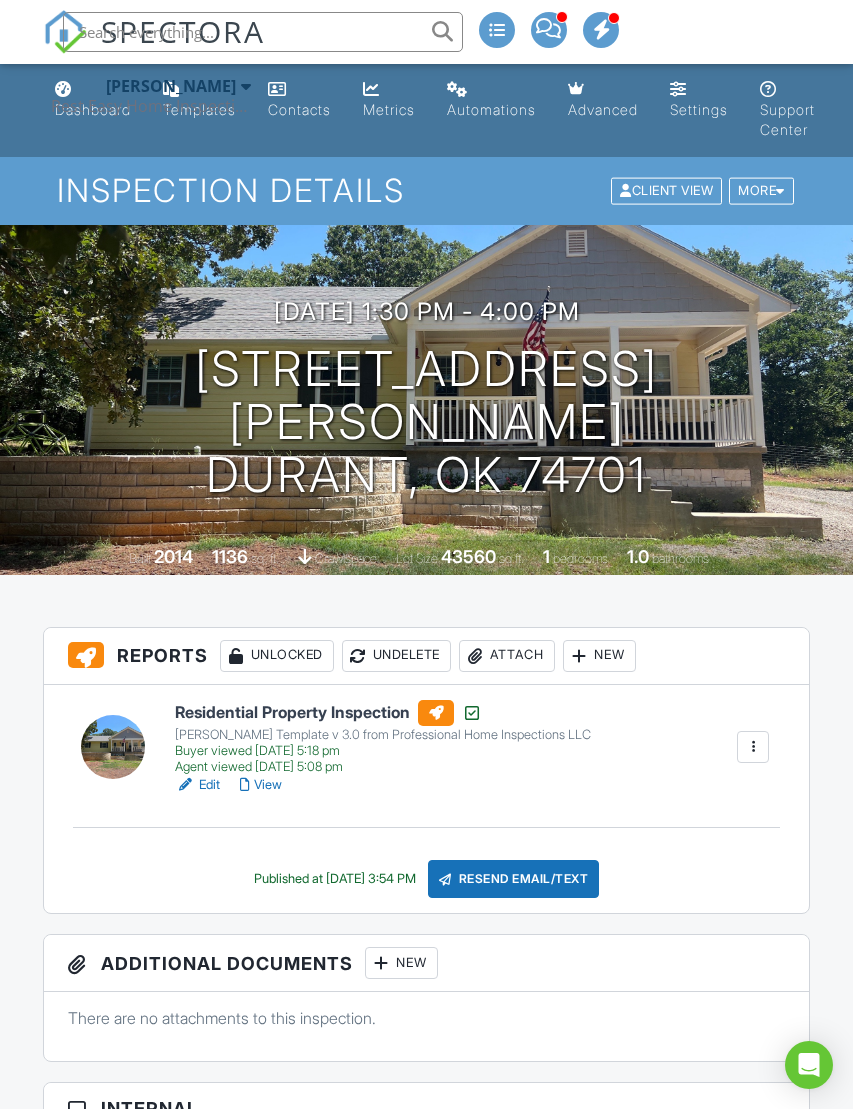 scroll, scrollTop: 506, scrollLeft: 0, axis: vertical 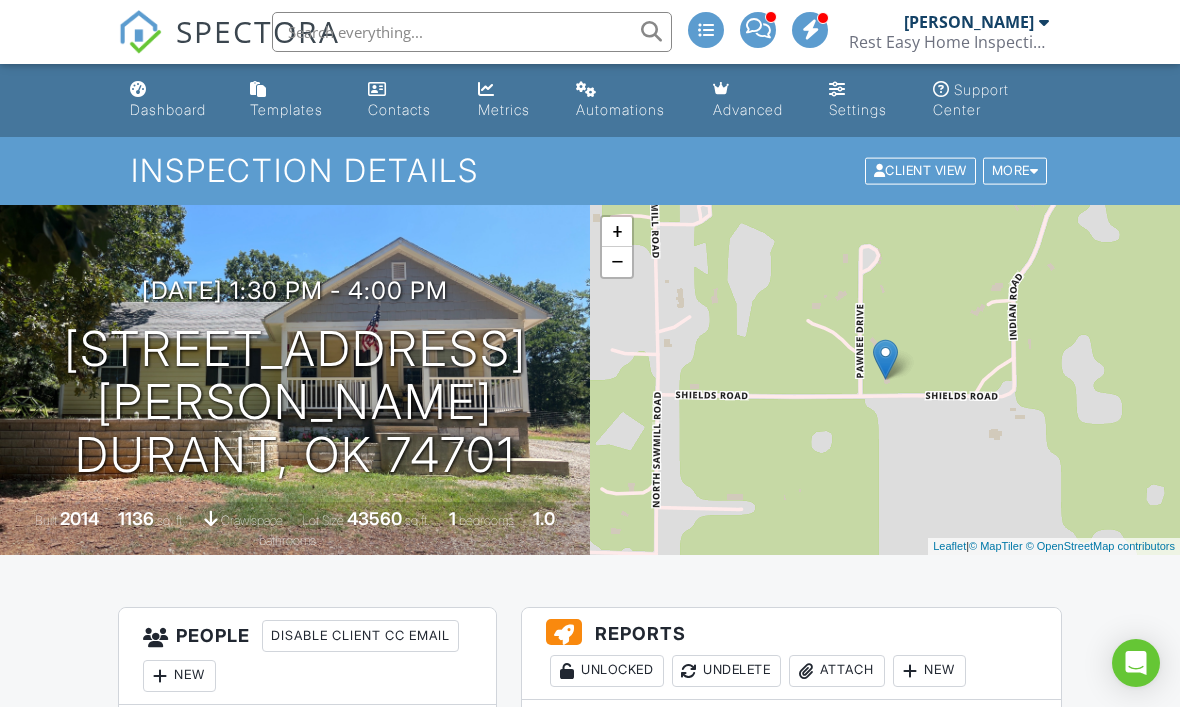 click on "Templates" at bounding box center (286, 109) 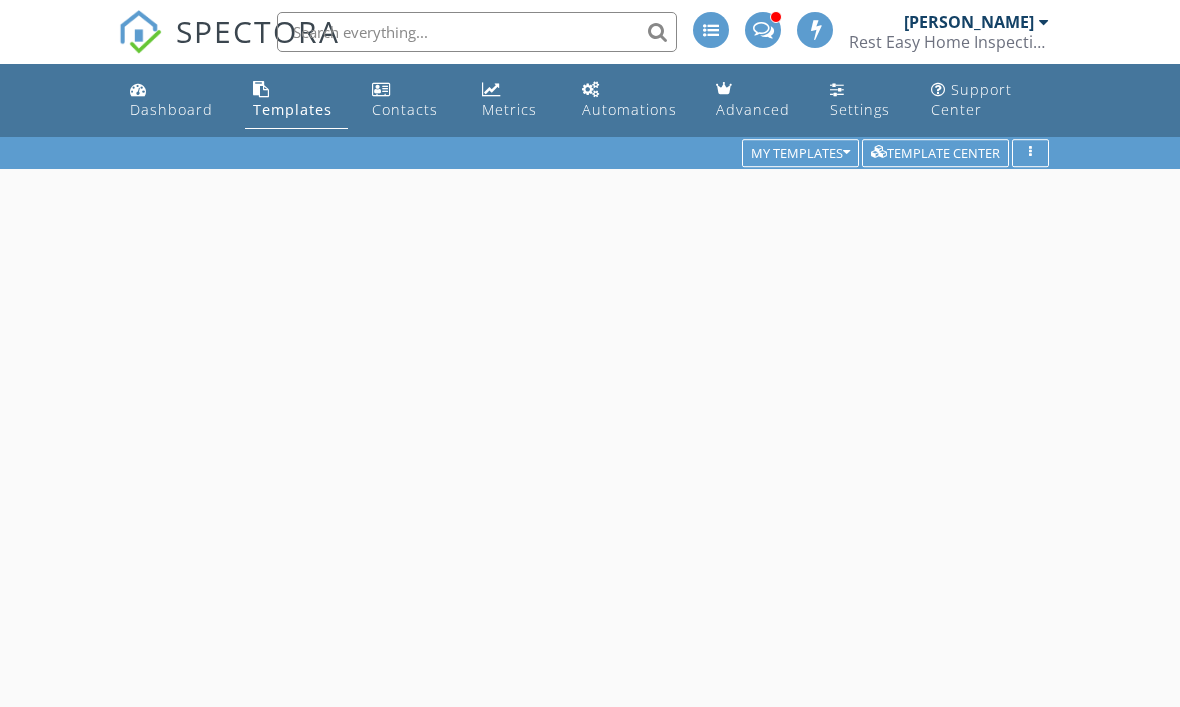 scroll, scrollTop: 0, scrollLeft: 0, axis: both 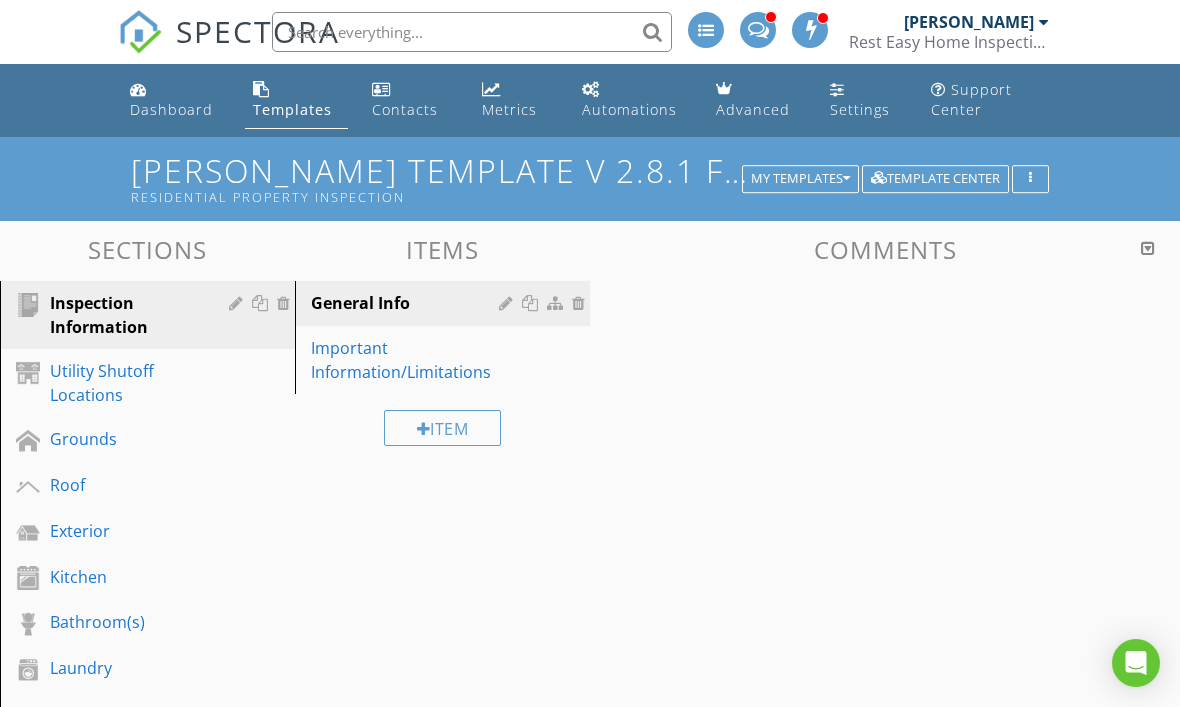 click on "My Templates" at bounding box center (800, 179) 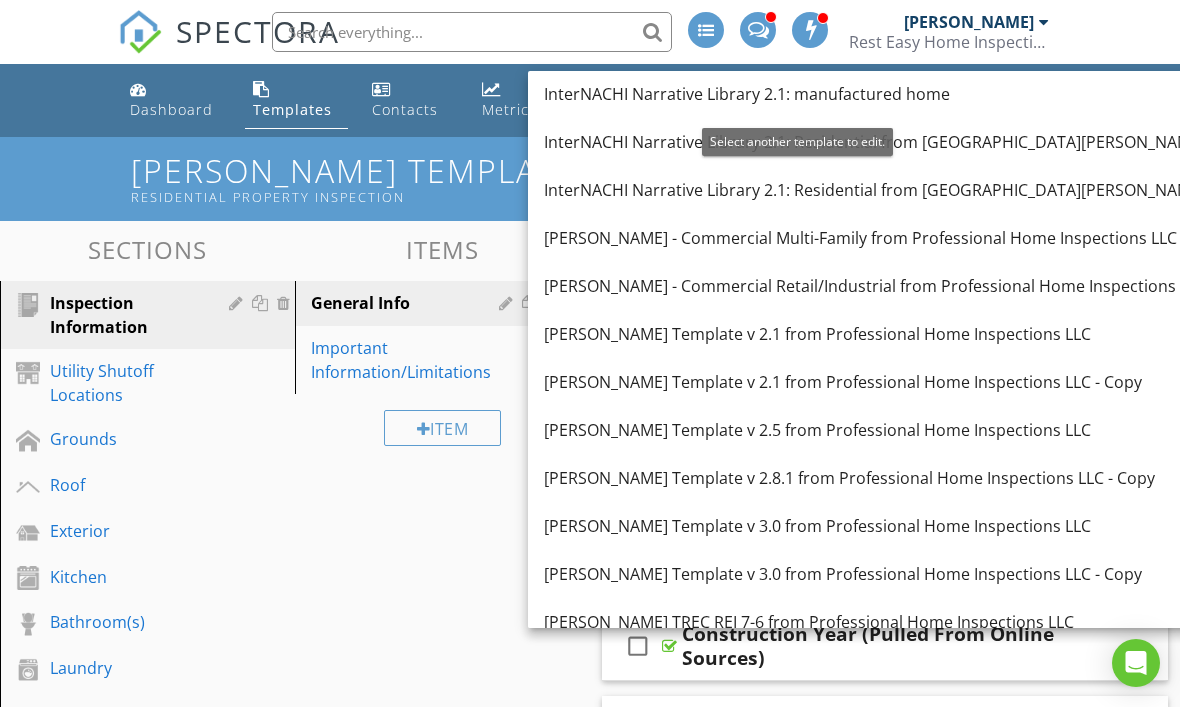 scroll, scrollTop: 336, scrollLeft: 0, axis: vertical 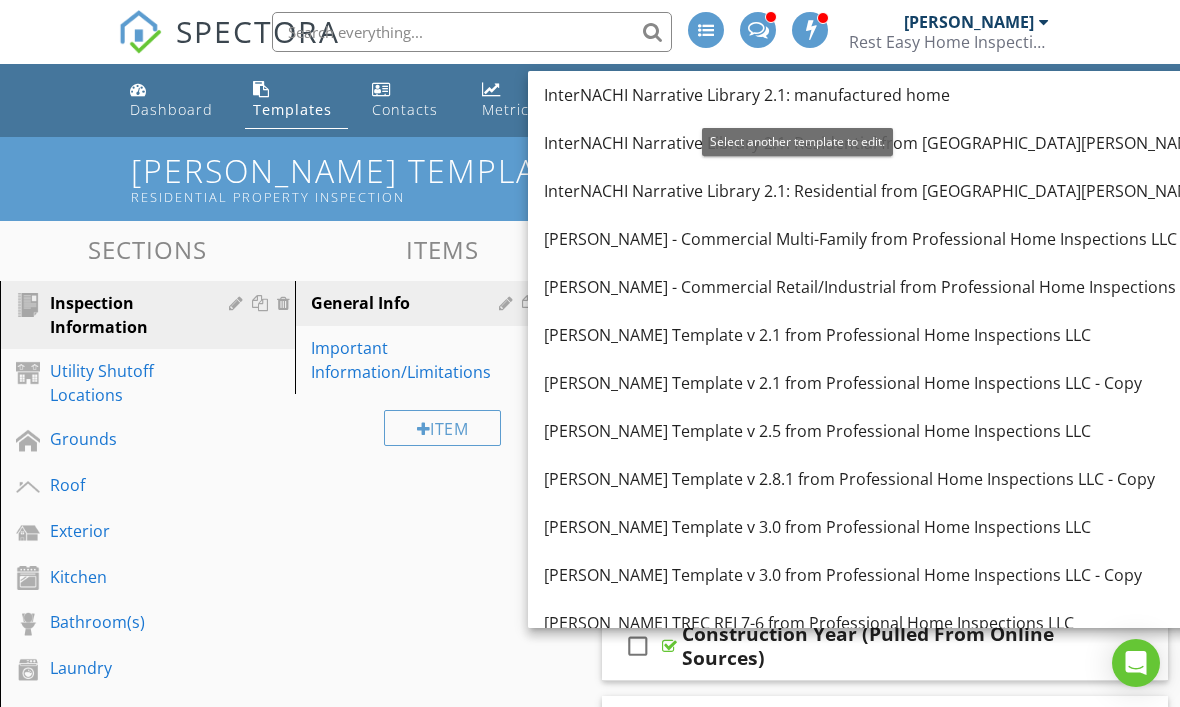 click on "[PERSON_NAME] Template v 3.0 from Professional Home Inspections LLC - Copy" at bounding box center (925, 575) 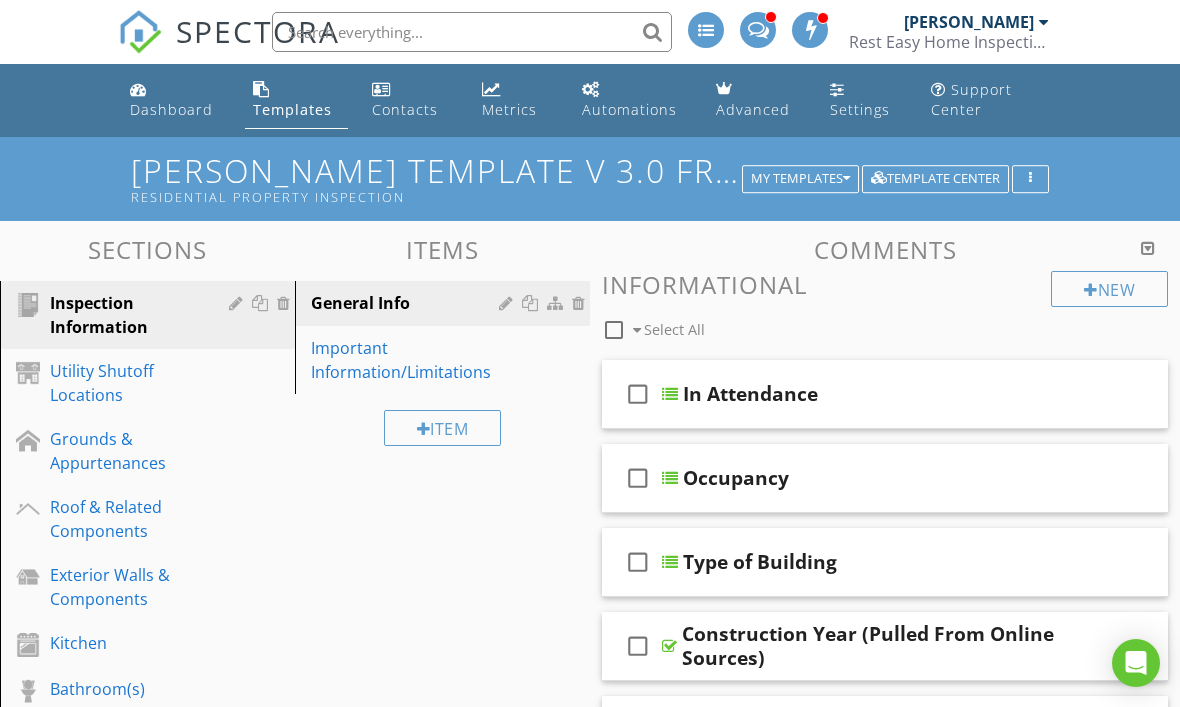 click on "Important Information/Limitations" at bounding box center [408, 360] 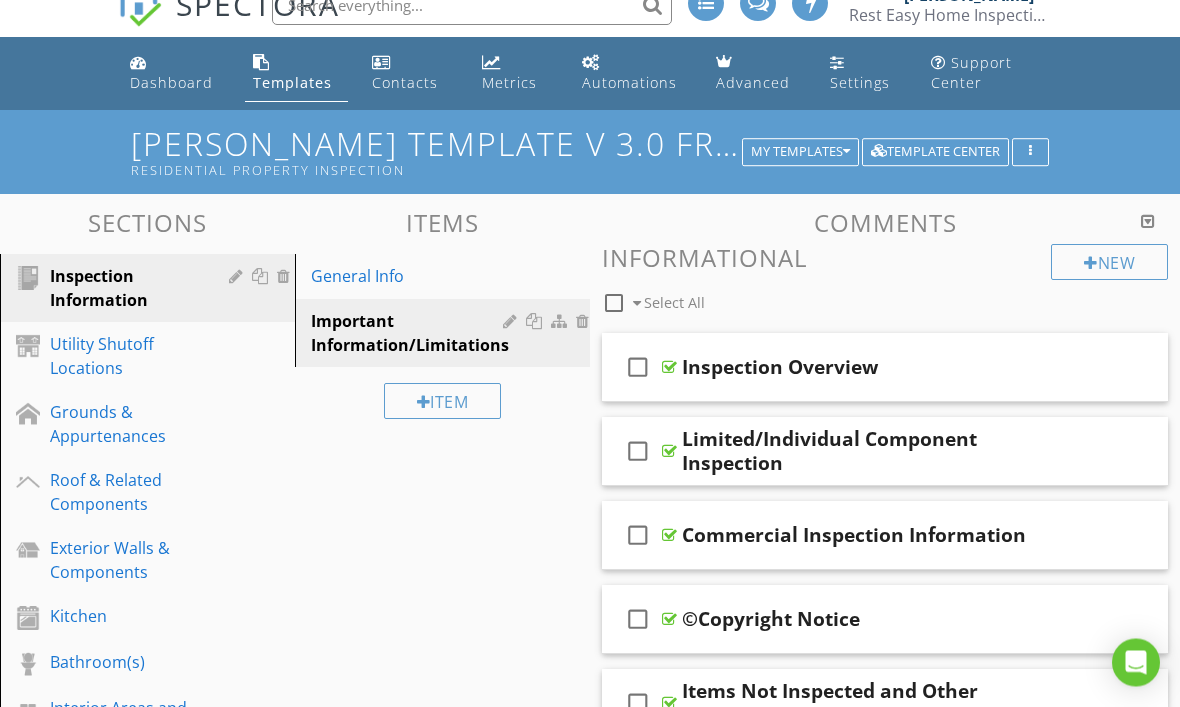 scroll, scrollTop: 30, scrollLeft: 0, axis: vertical 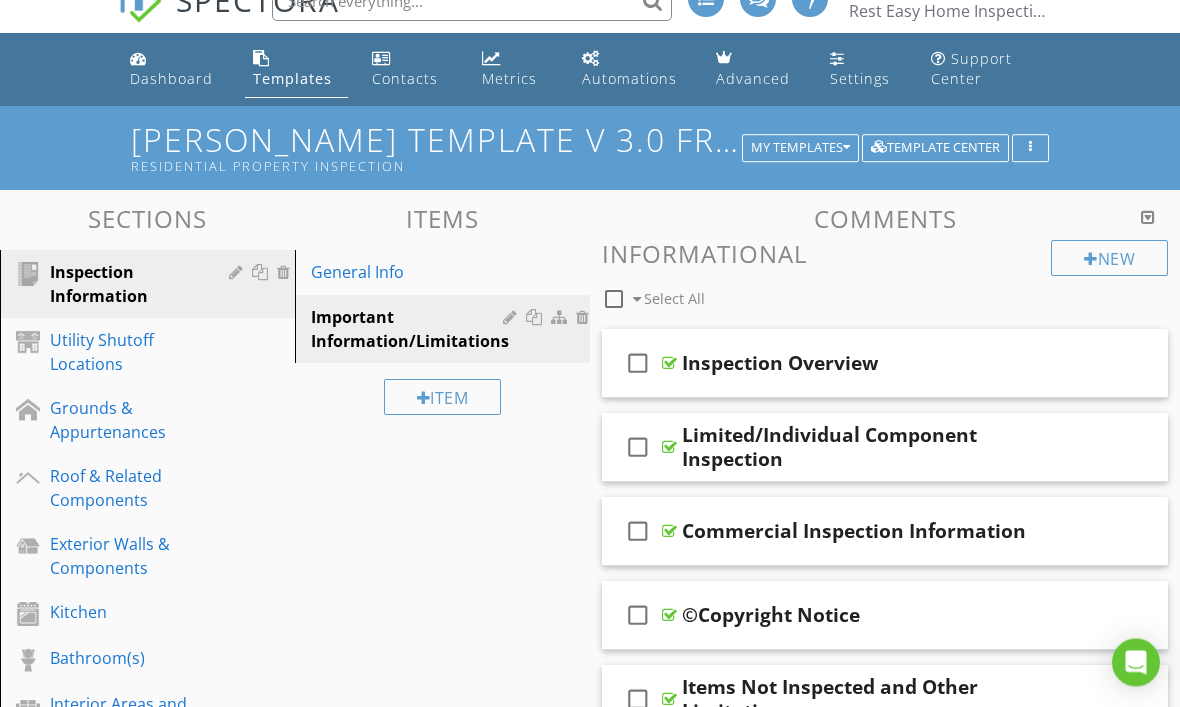 click at bounding box center (1033, 363) 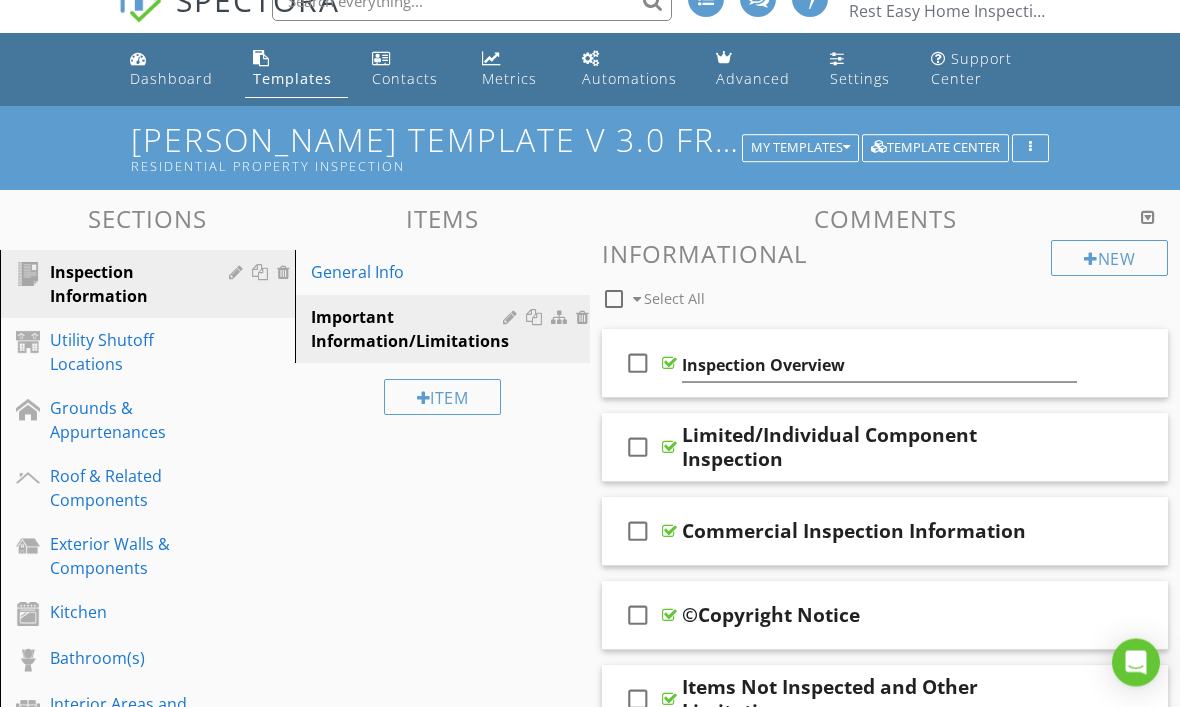 scroll, scrollTop: 31, scrollLeft: 0, axis: vertical 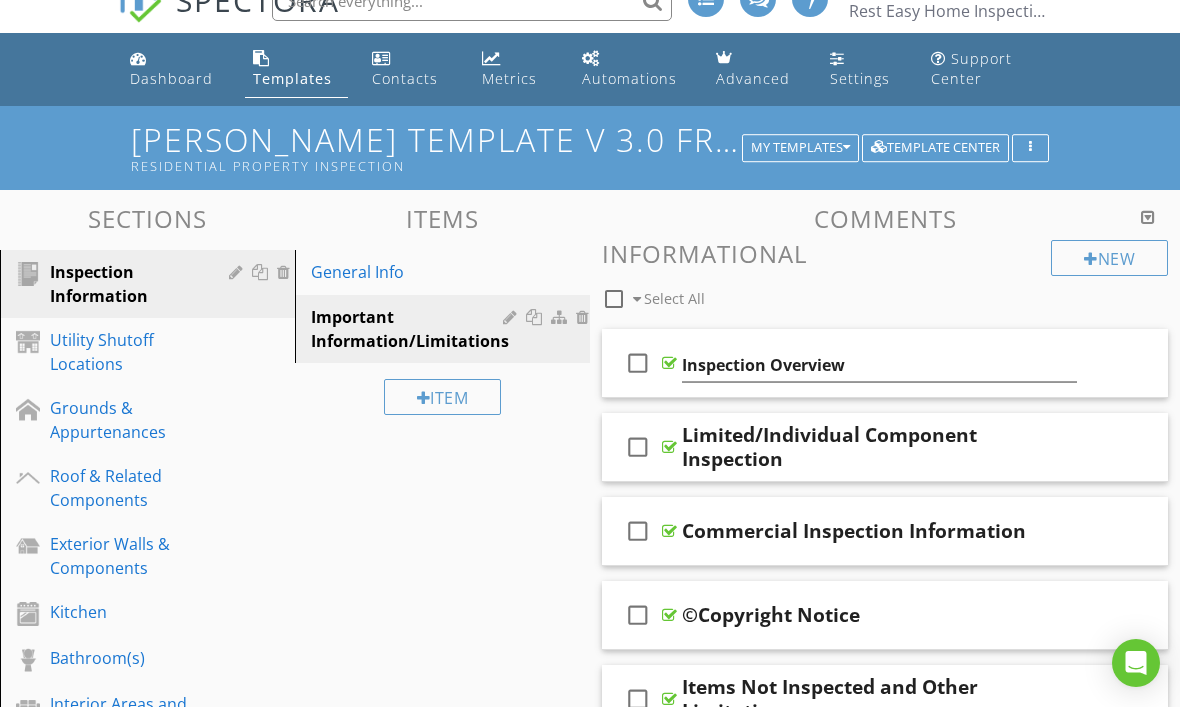 click at bounding box center (1033, 362) 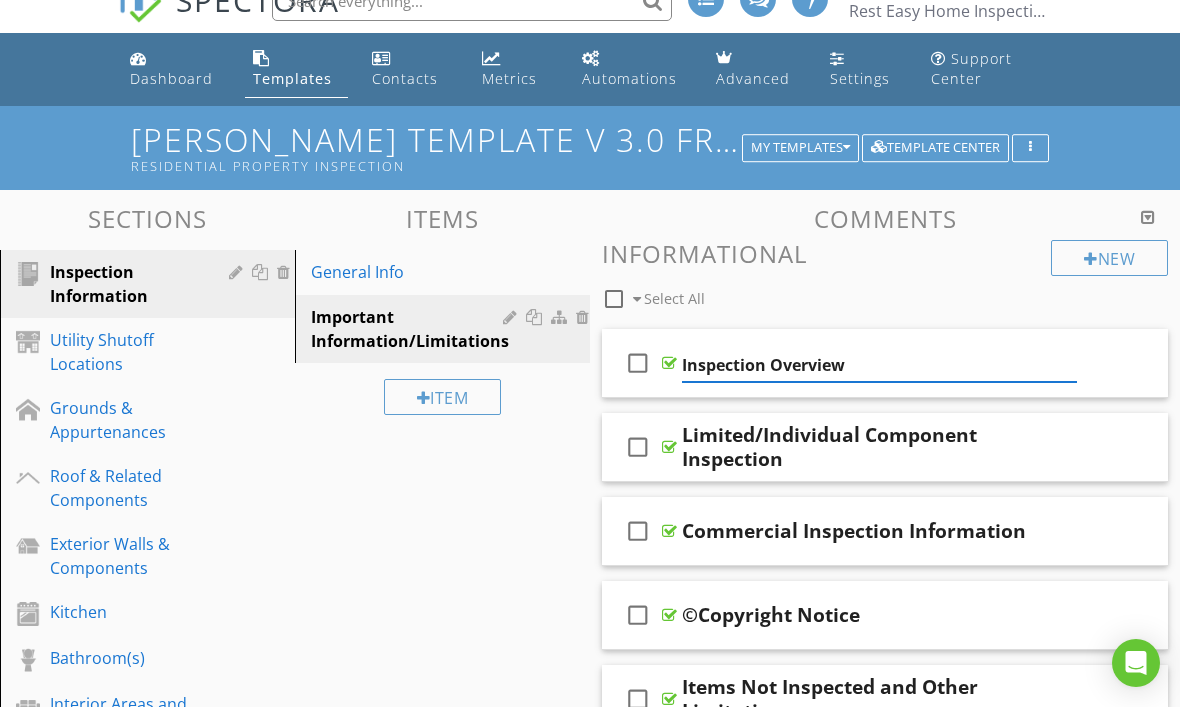 click at bounding box center (1033, 362) 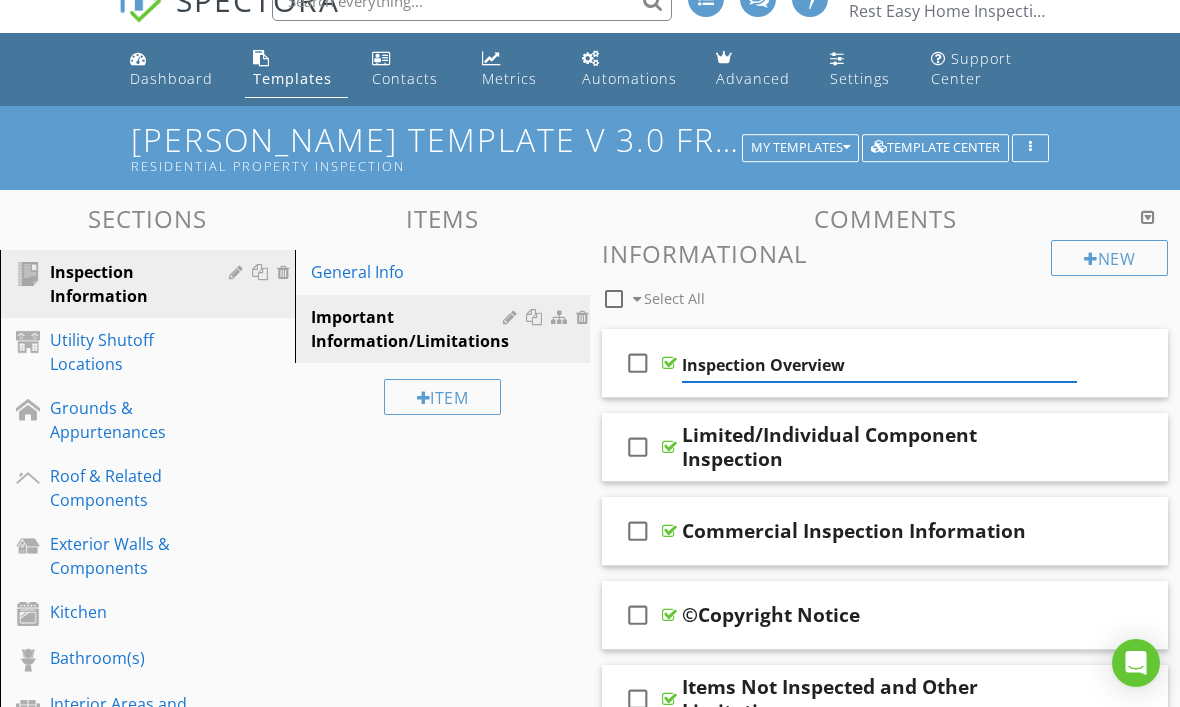 click on "Inspection Overview" at bounding box center [879, 365] 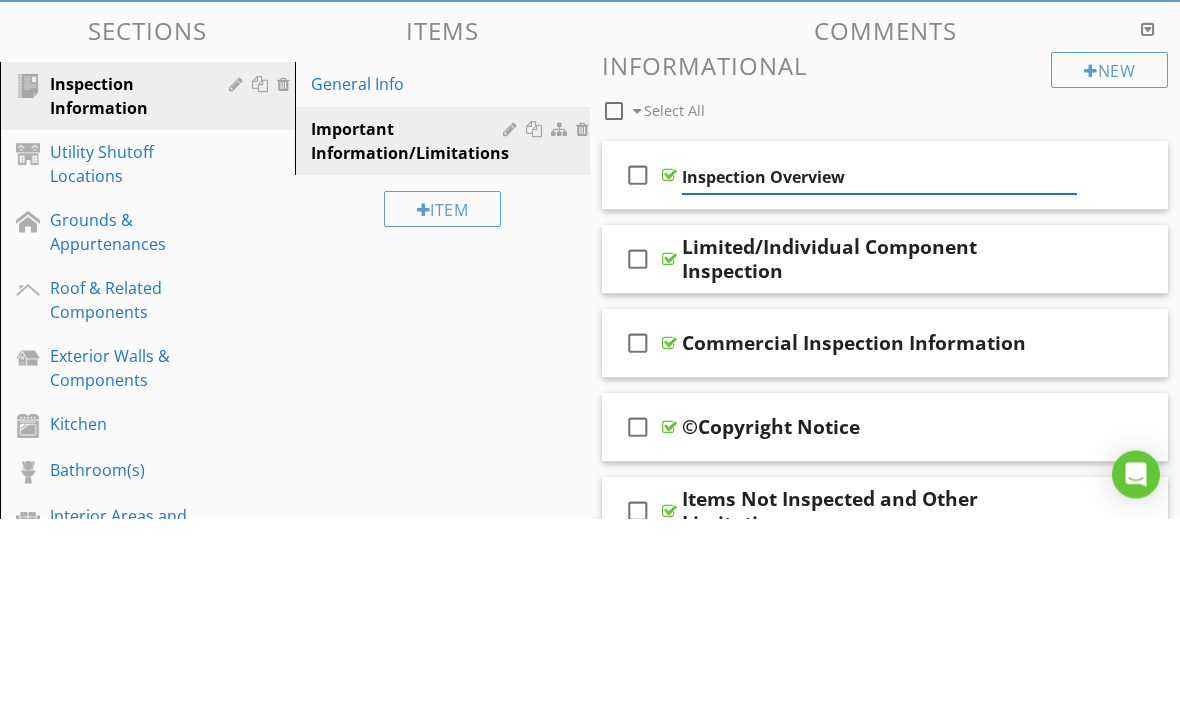 scroll, scrollTop: 219, scrollLeft: 0, axis: vertical 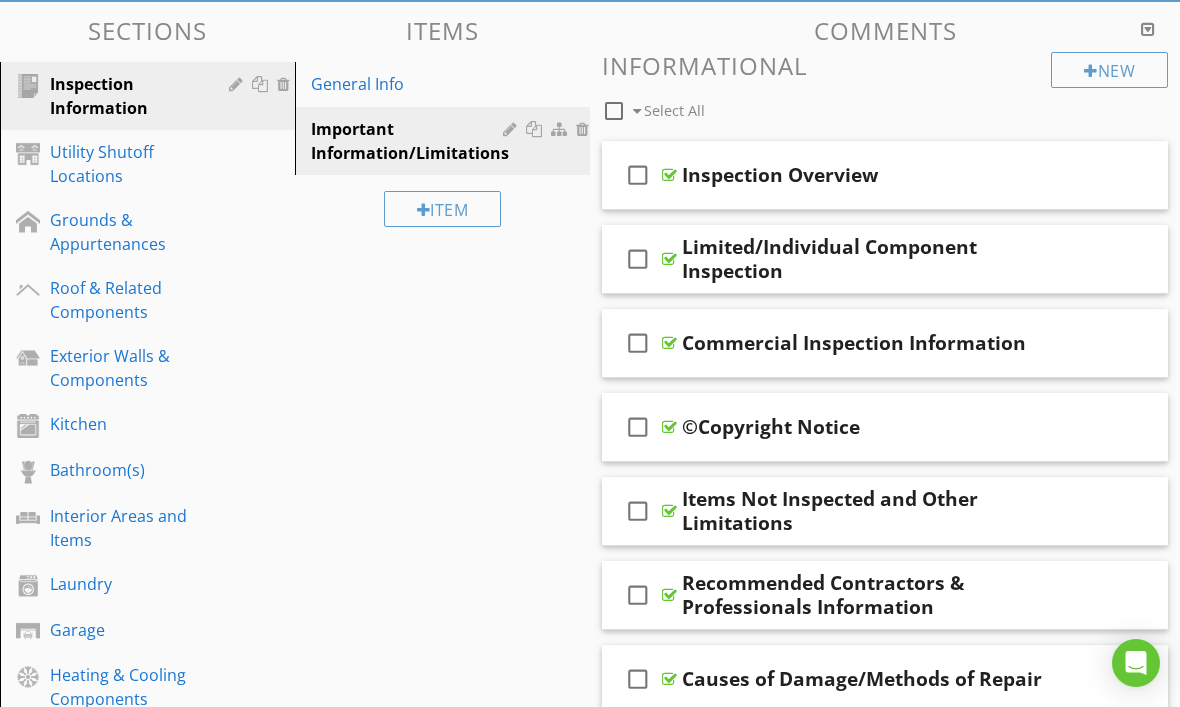 click on "Inspection Overview" at bounding box center [780, 175] 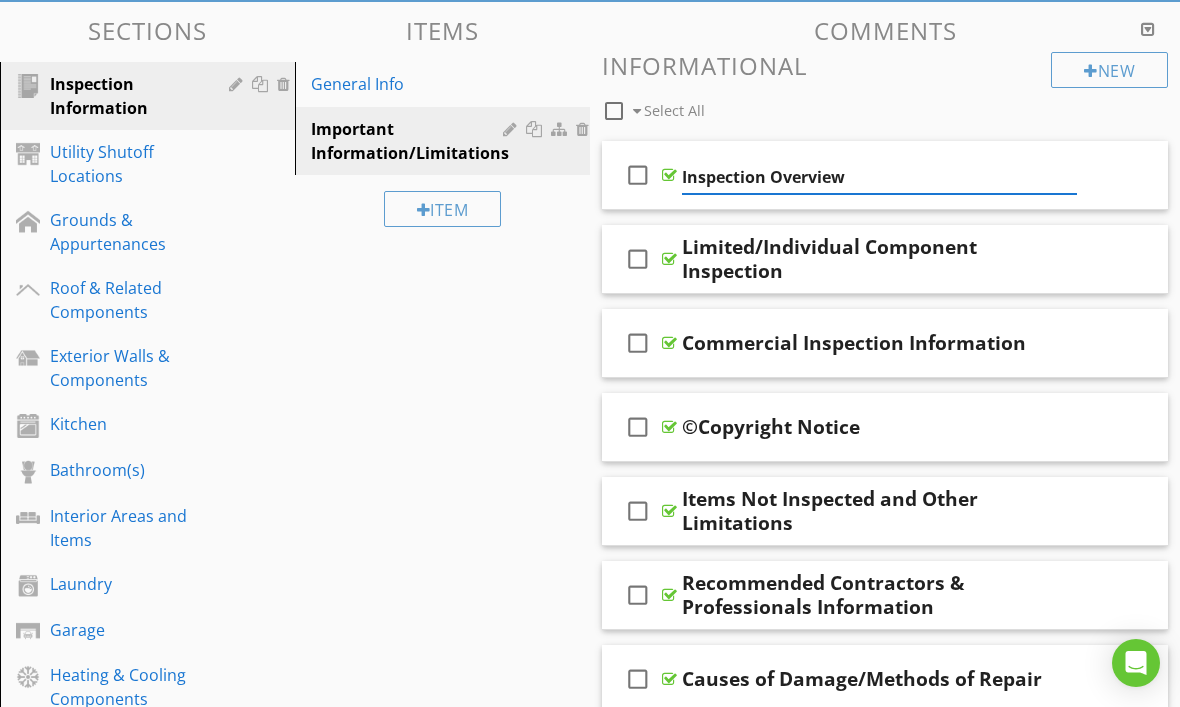 click on "Inspection Overview" at bounding box center [879, 177] 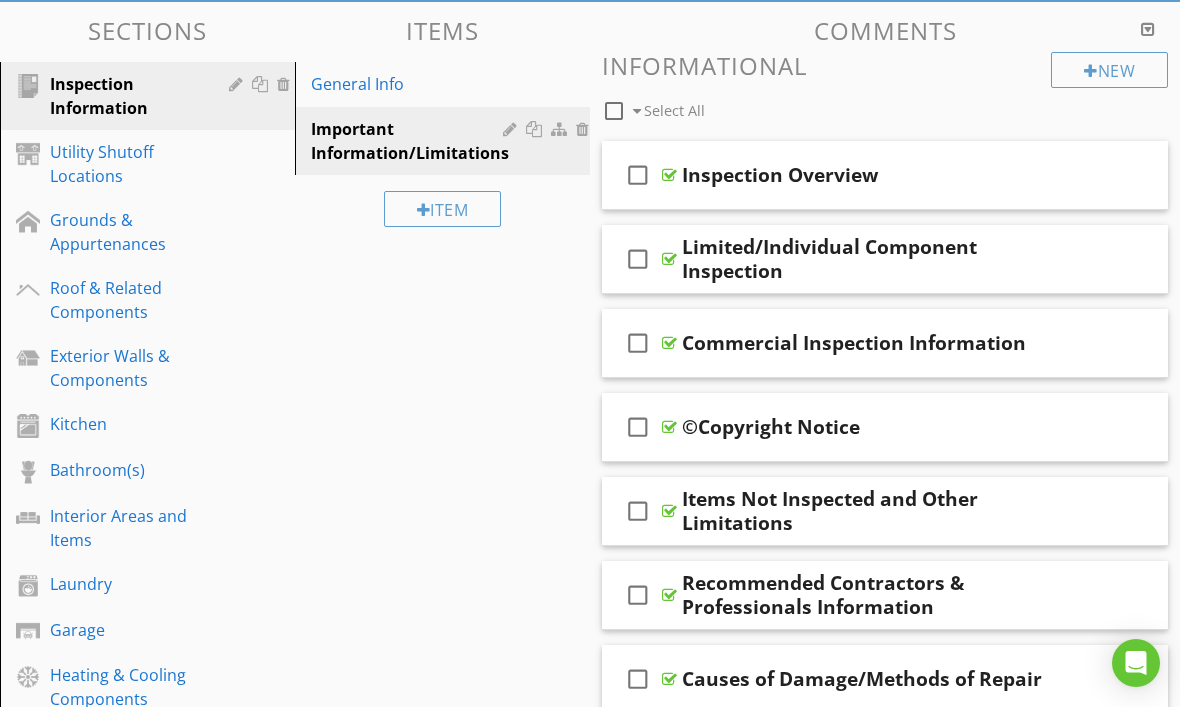 click at bounding box center (1033, 174) 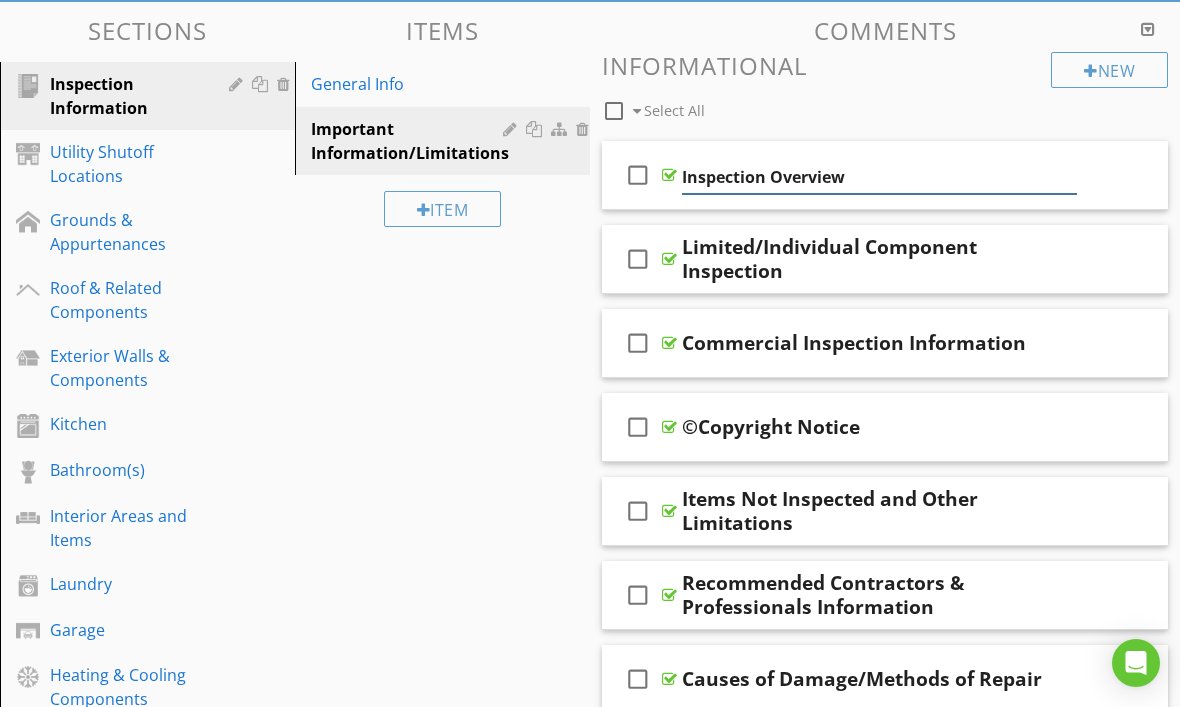click on "Inspection Overview" at bounding box center [879, 177] 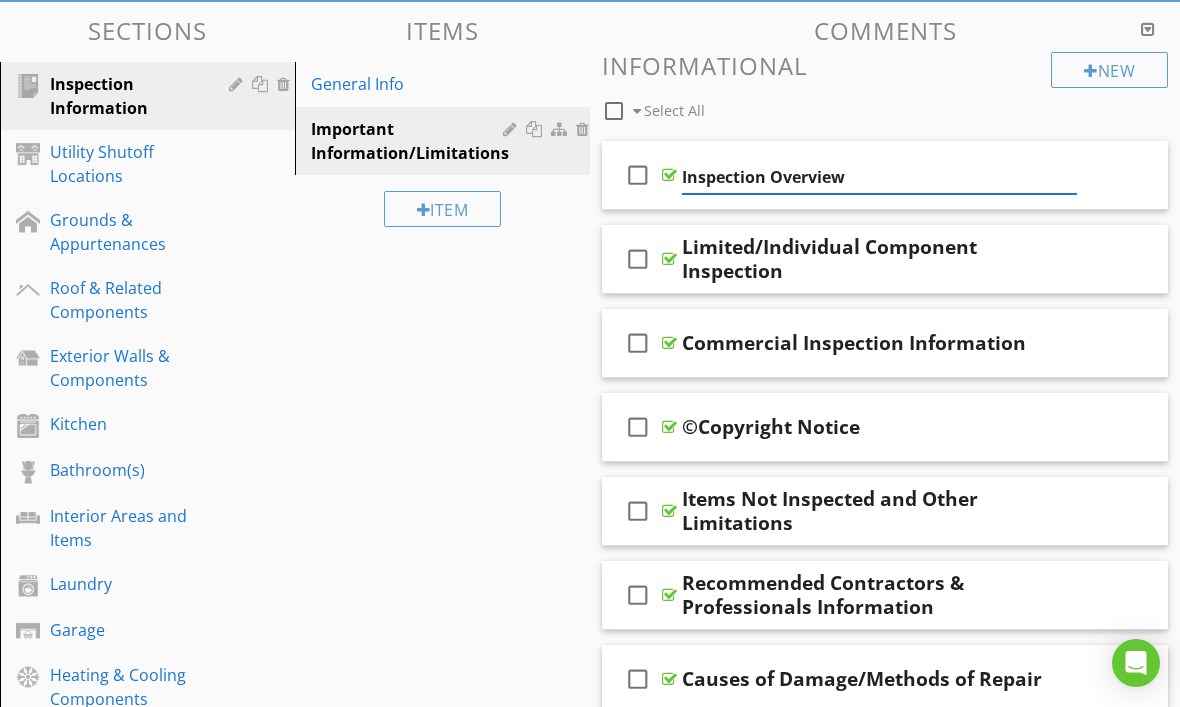 click at bounding box center [1033, 174] 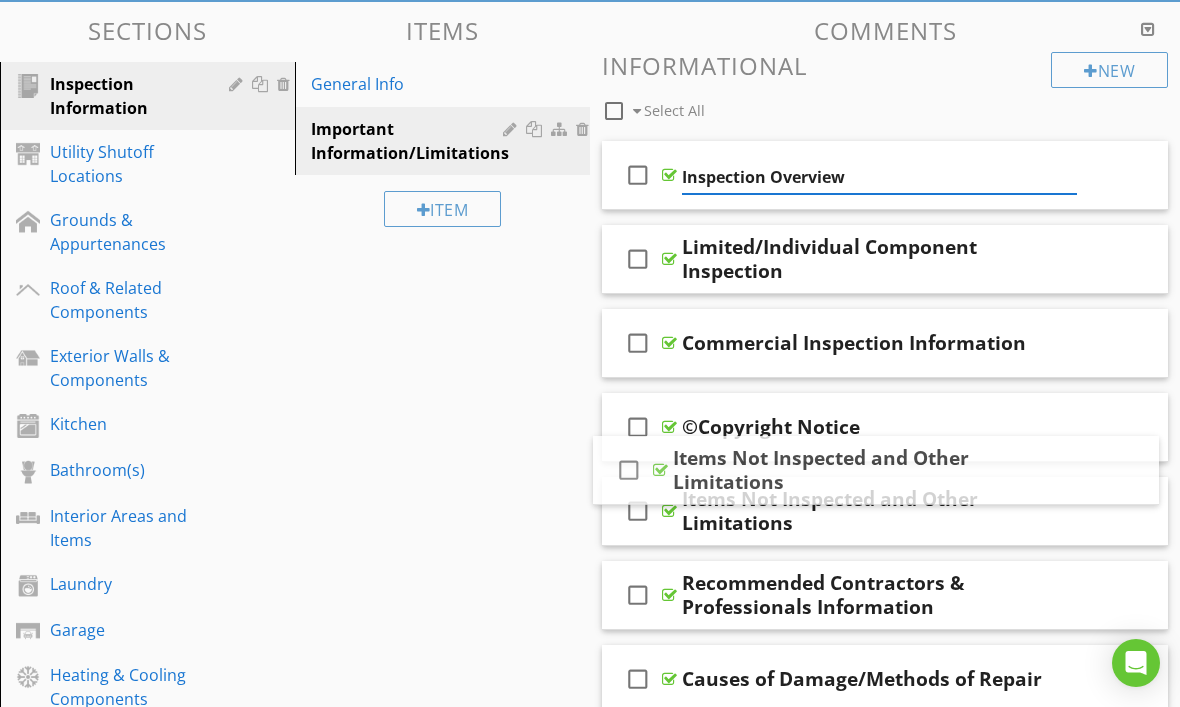 type 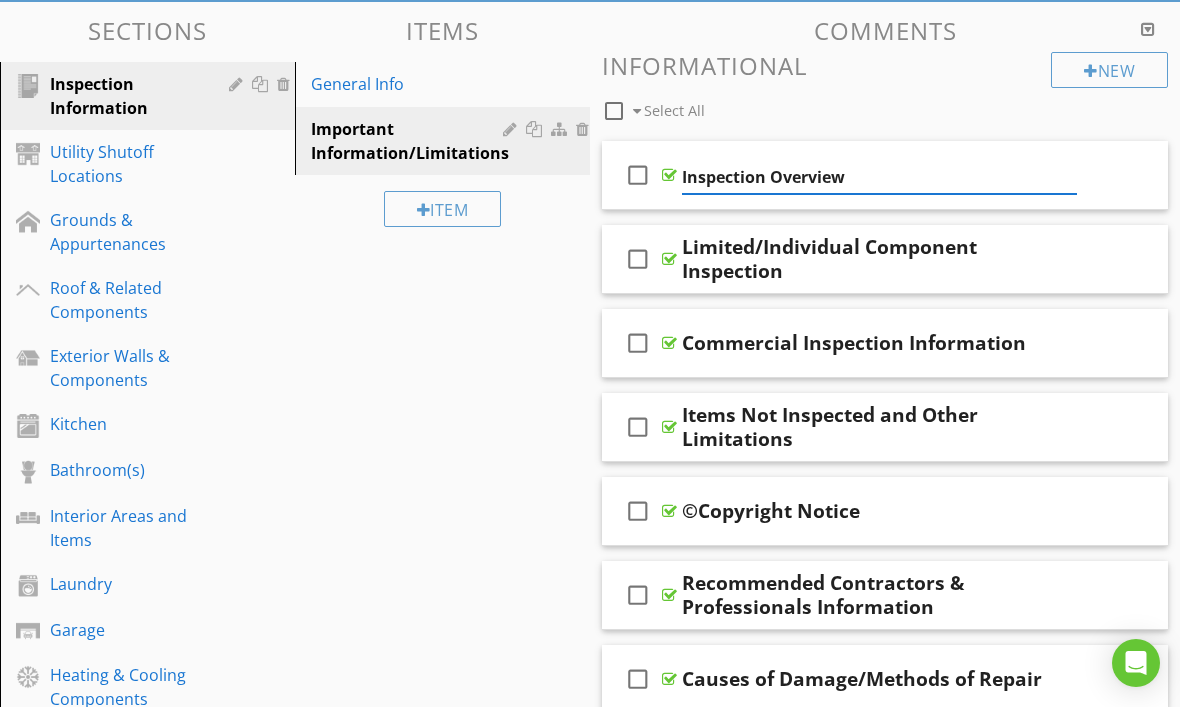 click on "Inspection Overview" at bounding box center (879, 177) 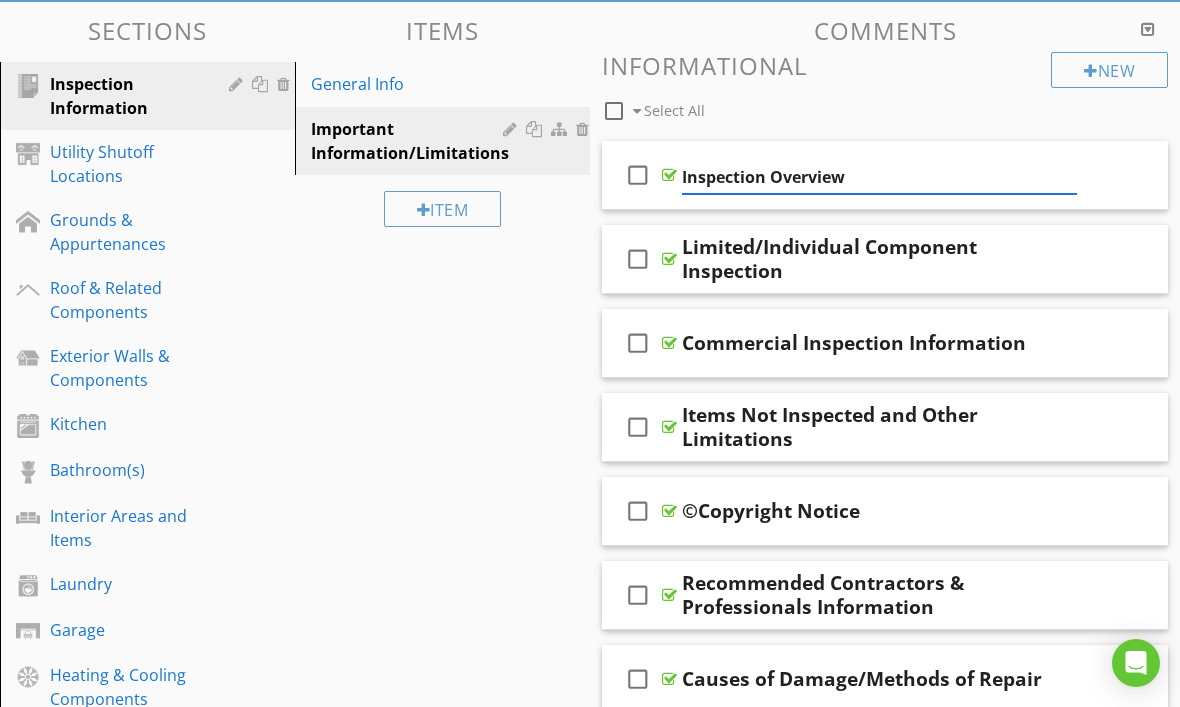 click on "Inspection Overview" at bounding box center [879, 177] 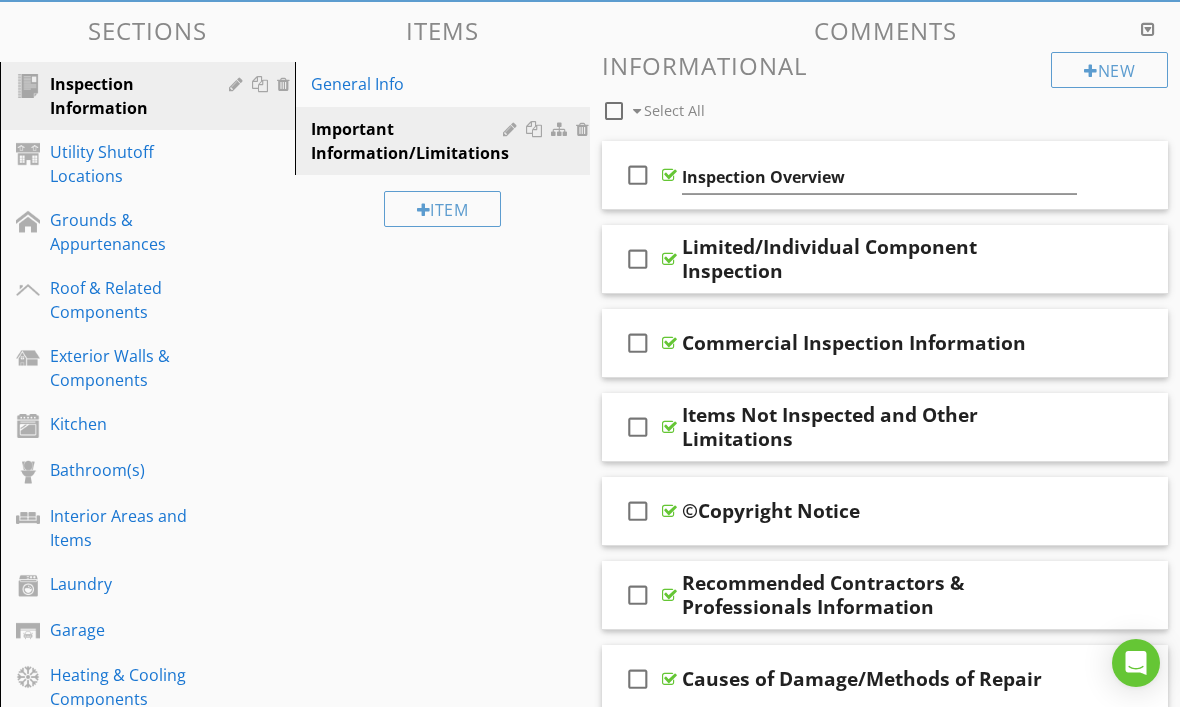 click at bounding box center [1079, 175] 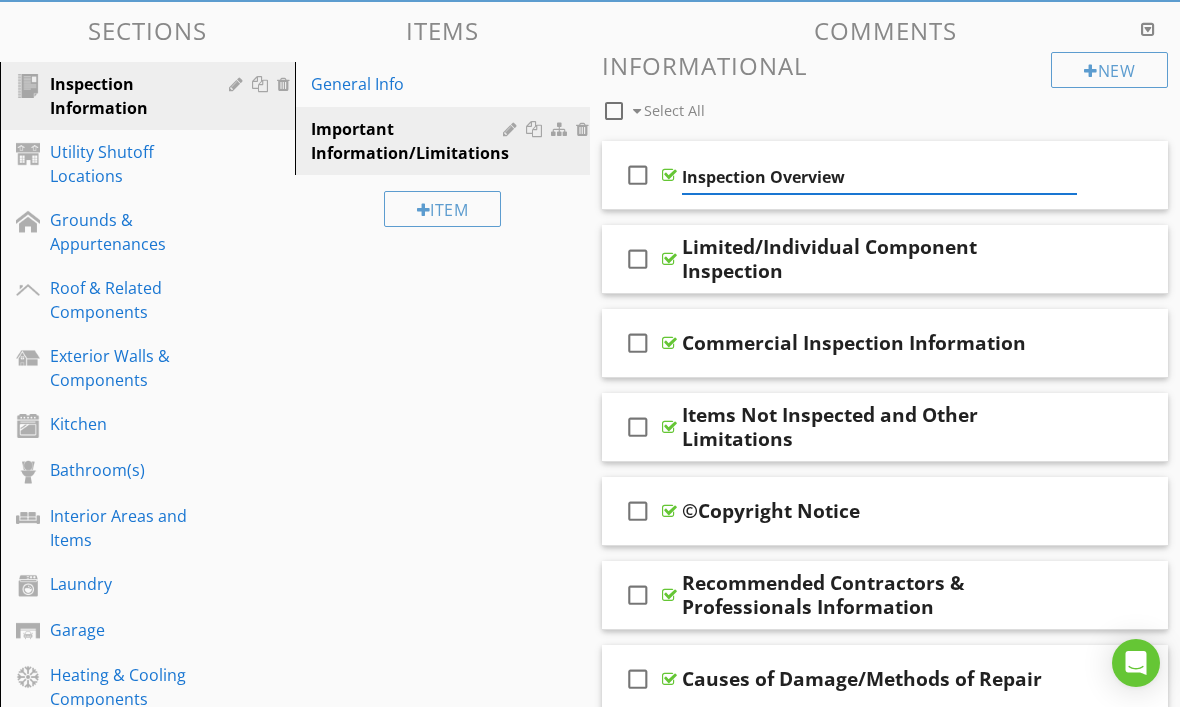 click at bounding box center (1033, 174) 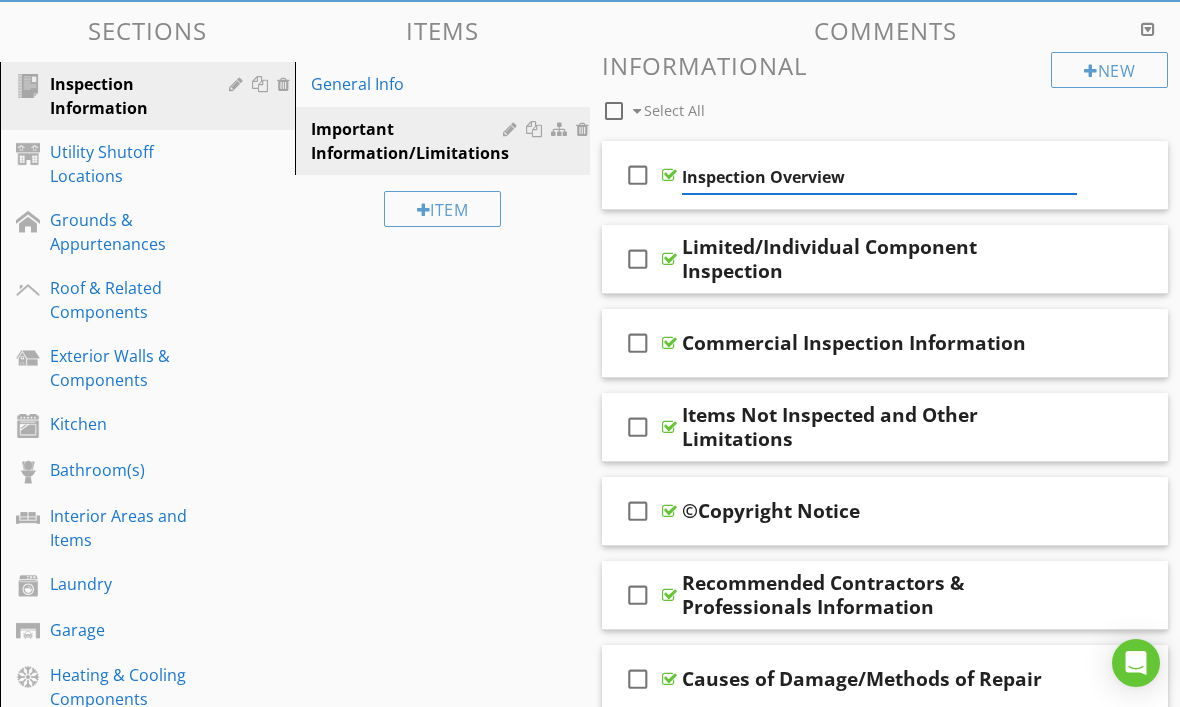 click at bounding box center [1033, 174] 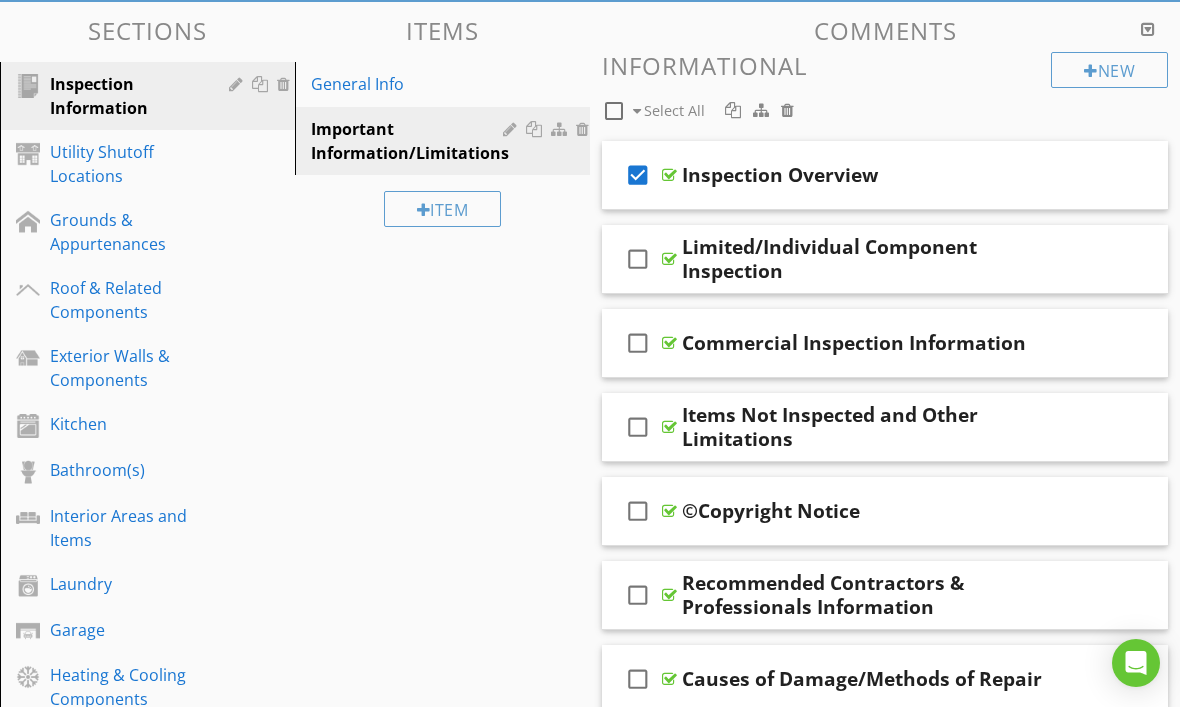 click at bounding box center [1033, 174] 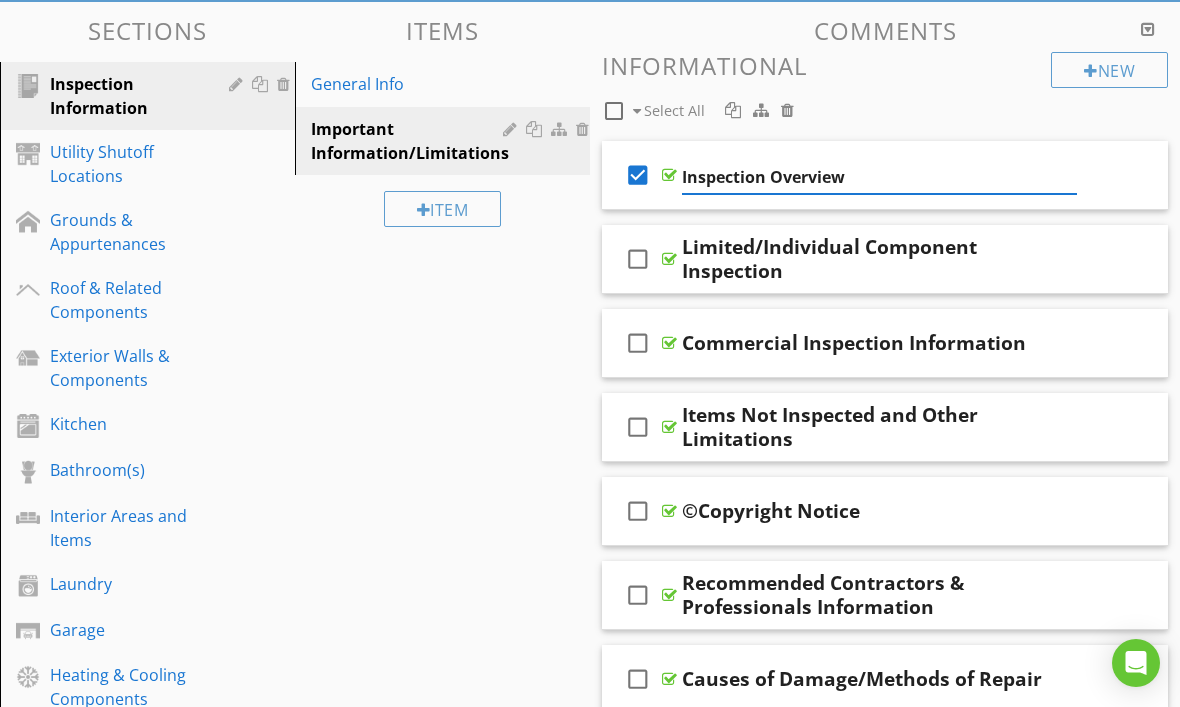 click on "check_box" at bounding box center [638, 175] 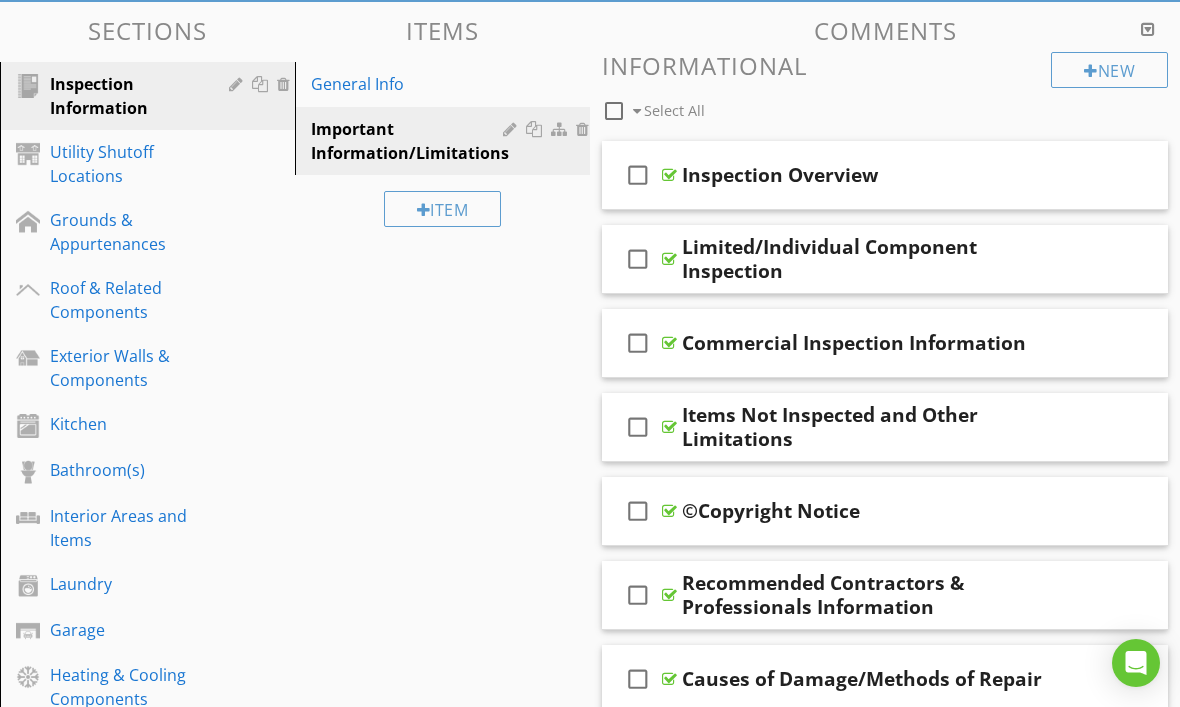click on "check_box_outline_blank
Inspection Overview" at bounding box center [885, 175] 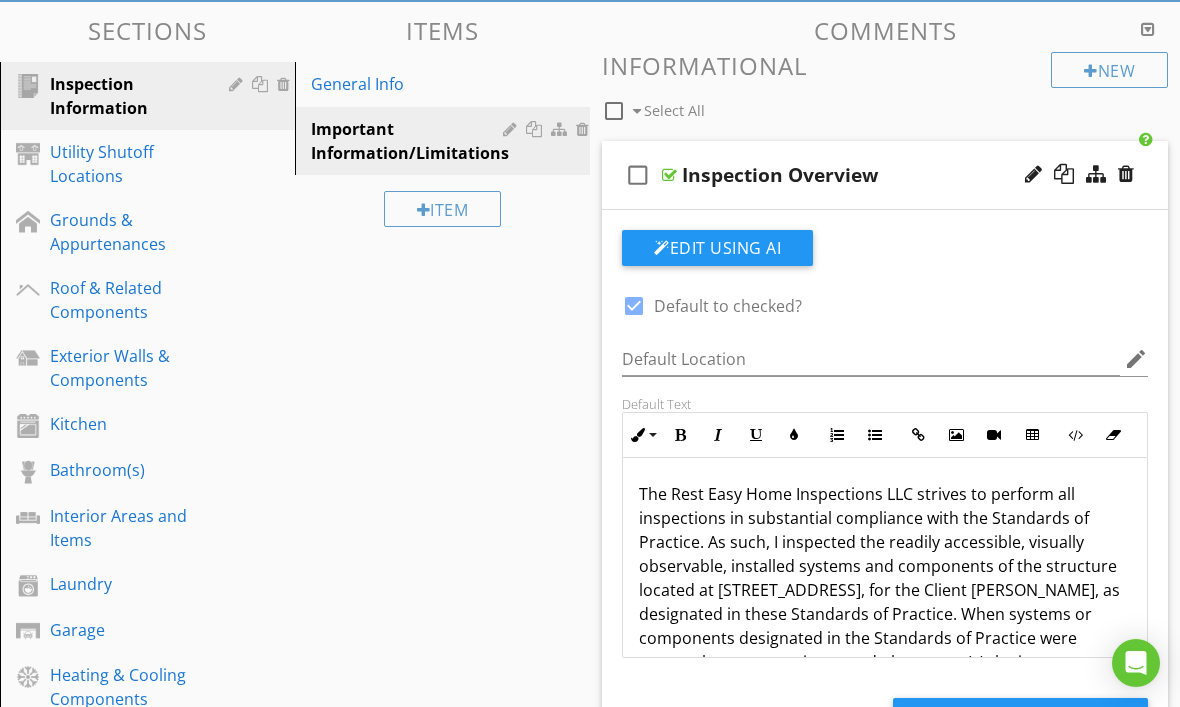 click on "check_box_outline_blank     Select All" at bounding box center (826, 106) 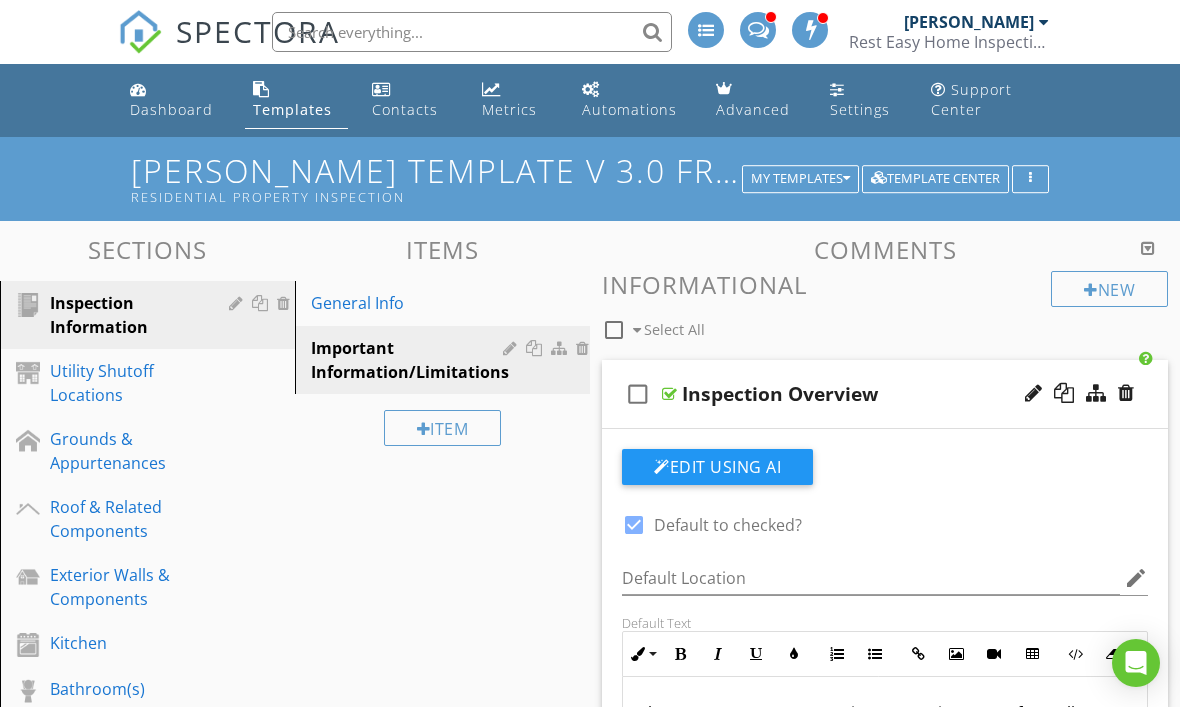 click on "My Templates" at bounding box center (800, 179) 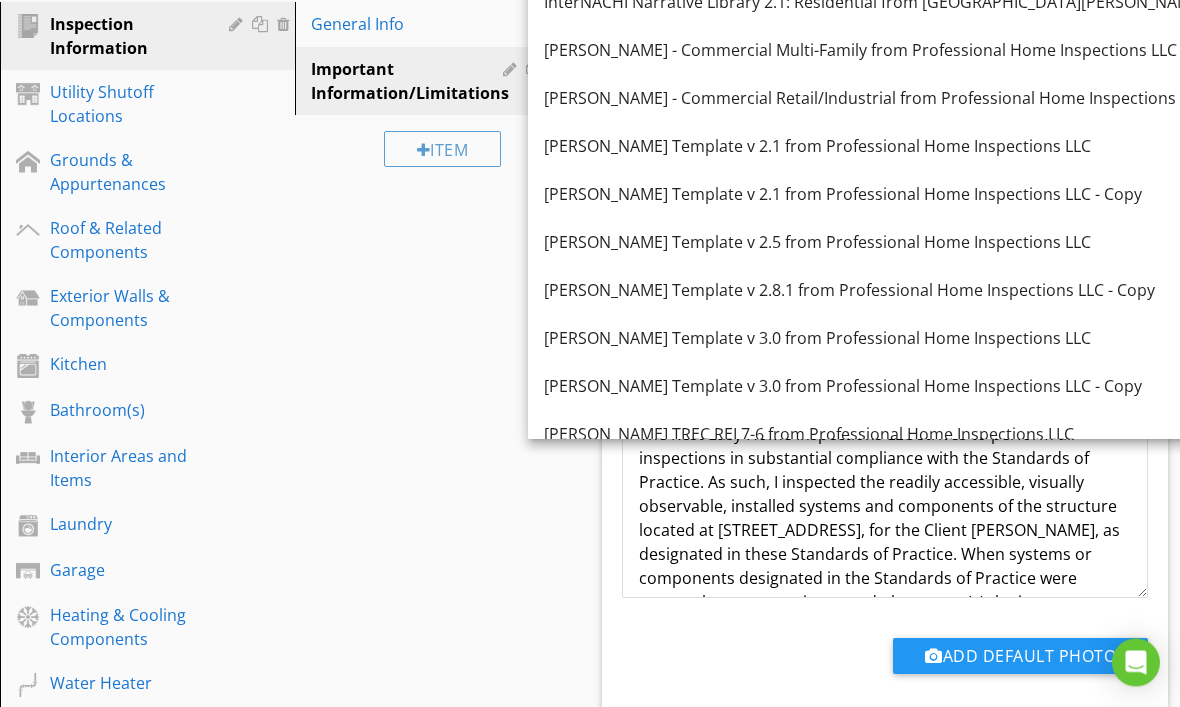 scroll, scrollTop: 281, scrollLeft: 0, axis: vertical 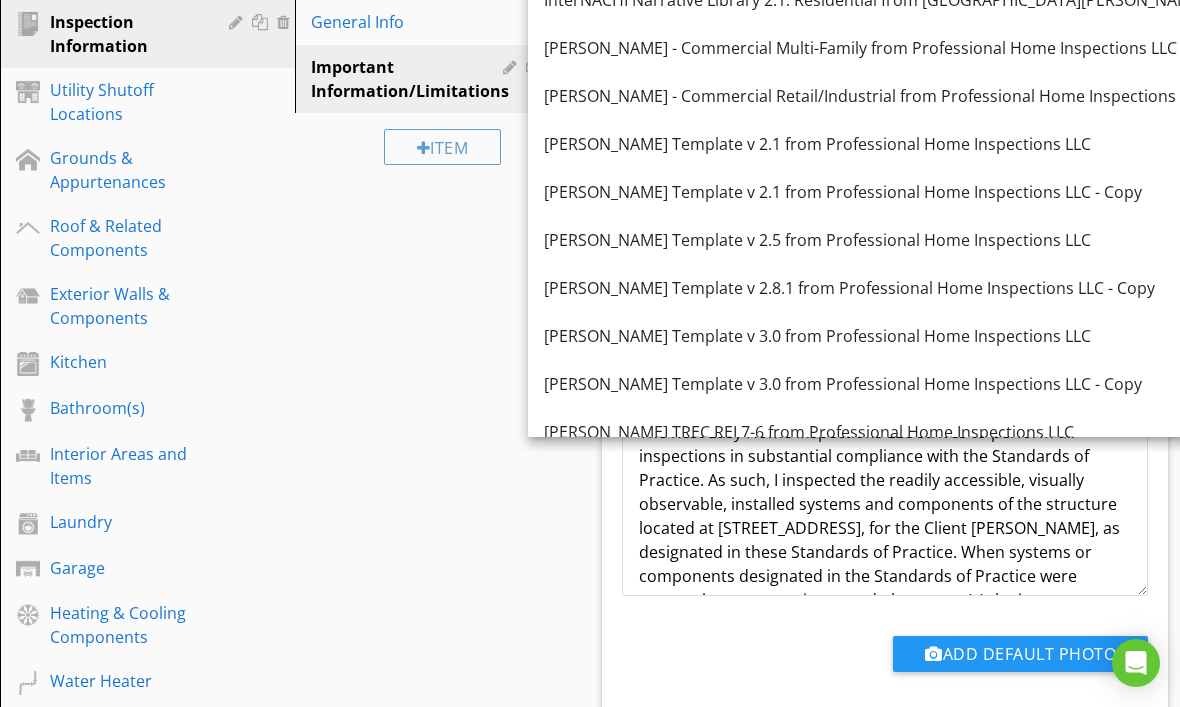 click on "[PERSON_NAME] Template v 2.8.1 from Professional Home Inspections LLC - Copy" at bounding box center (925, 288) 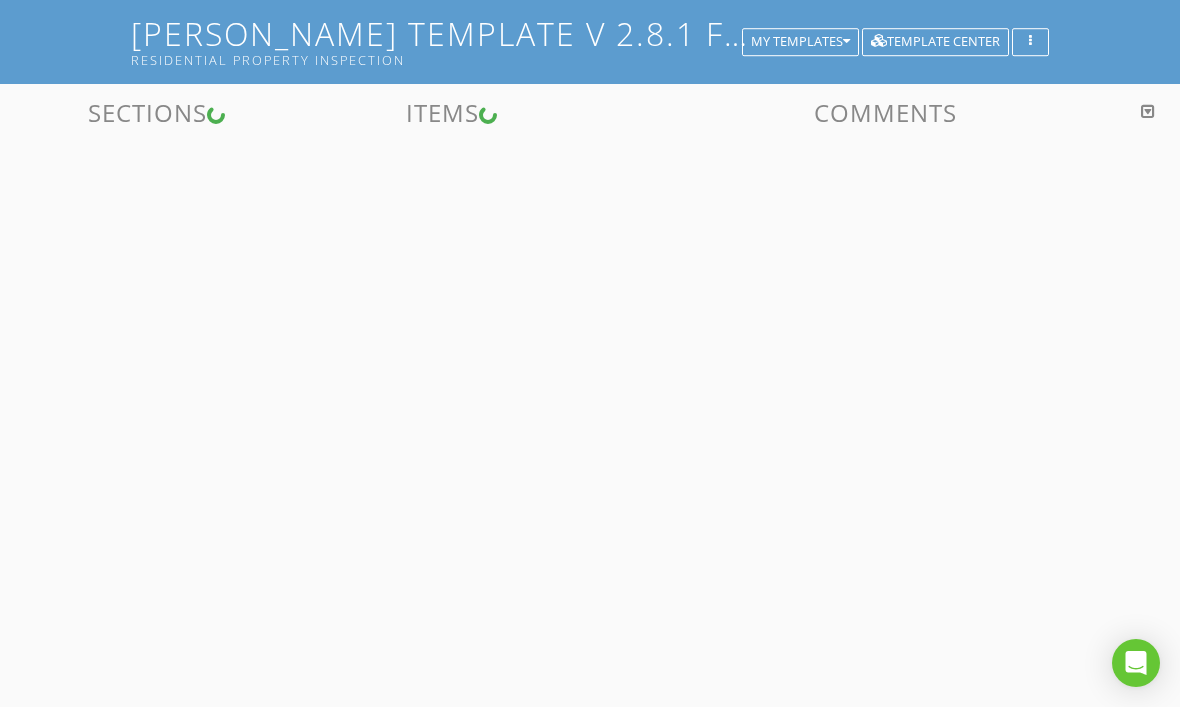 scroll, scrollTop: 137, scrollLeft: 0, axis: vertical 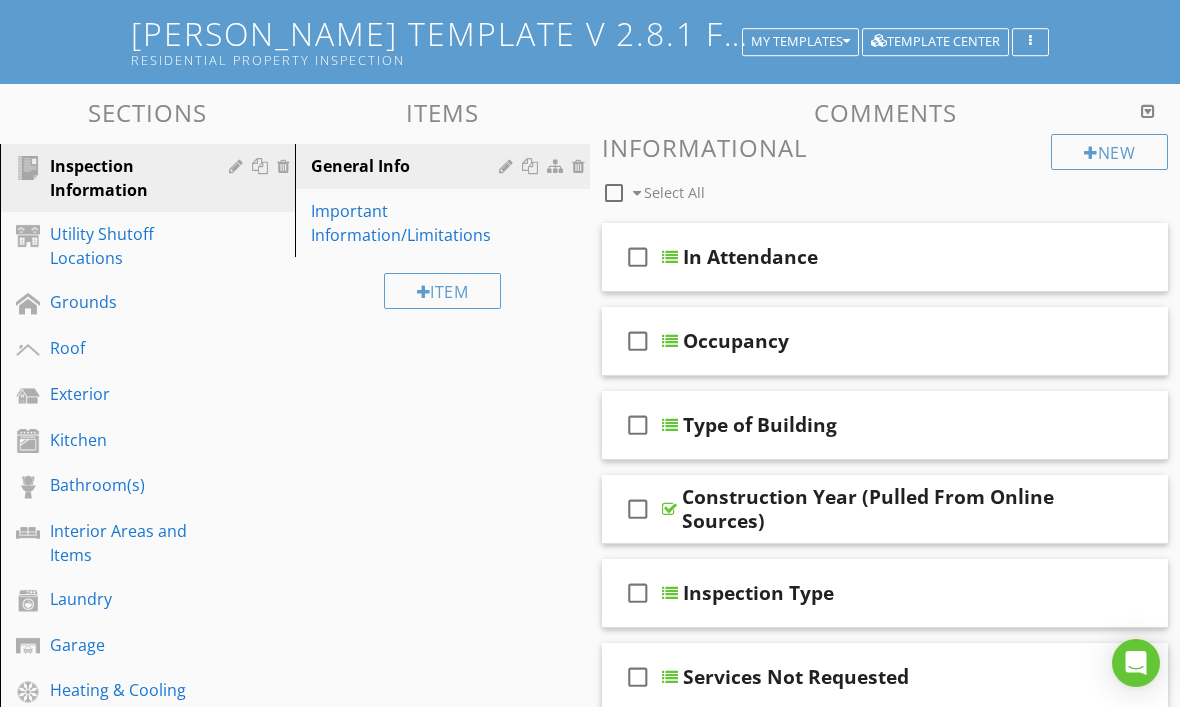click on "Important Information/Limitations" at bounding box center (408, 223) 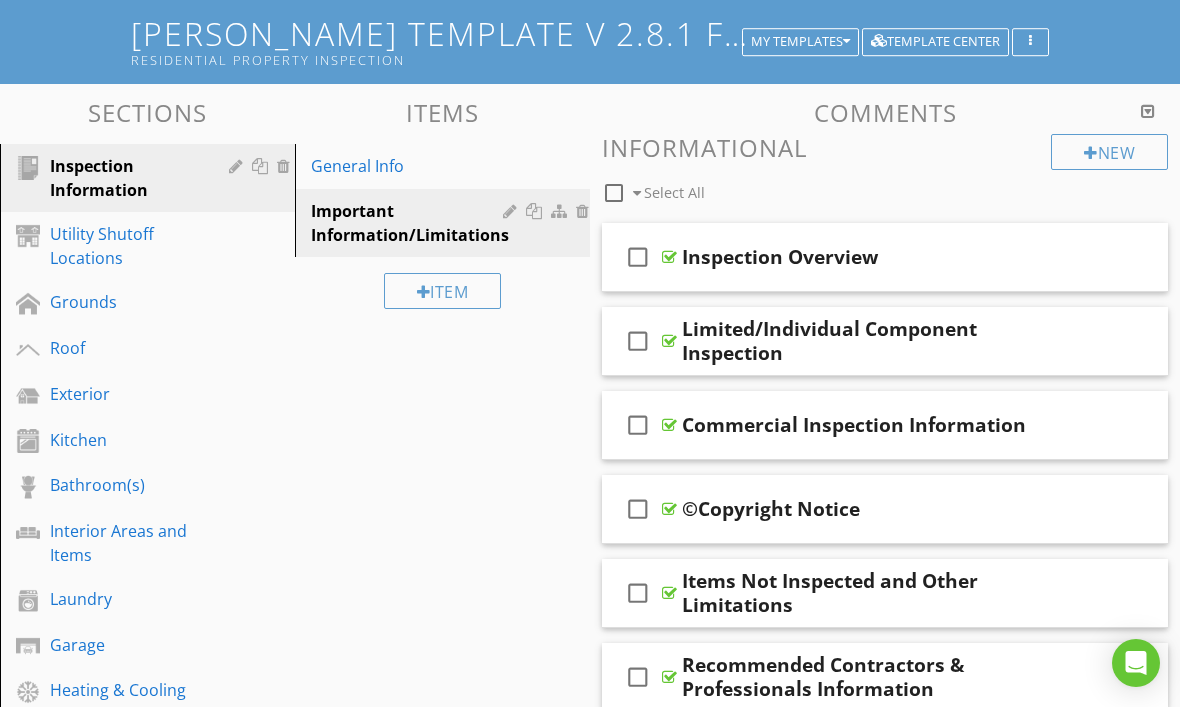 click on "Inspection Overview" at bounding box center [780, 257] 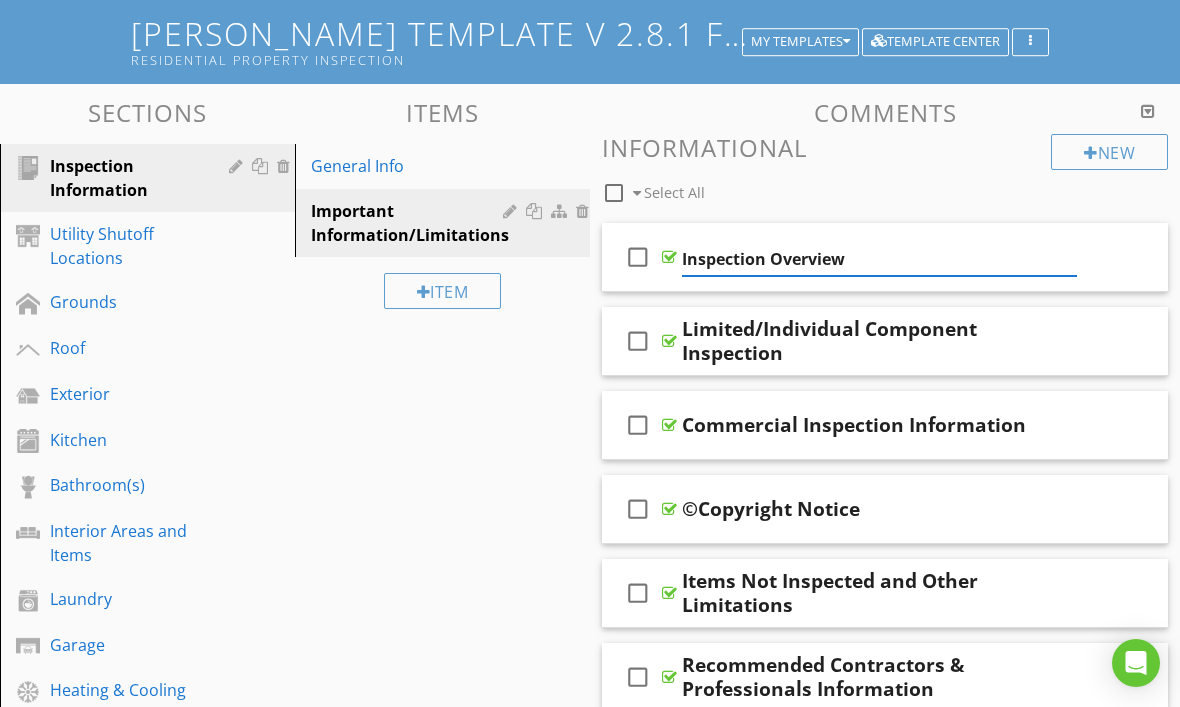 click on "Inspection Overview" at bounding box center (879, 259) 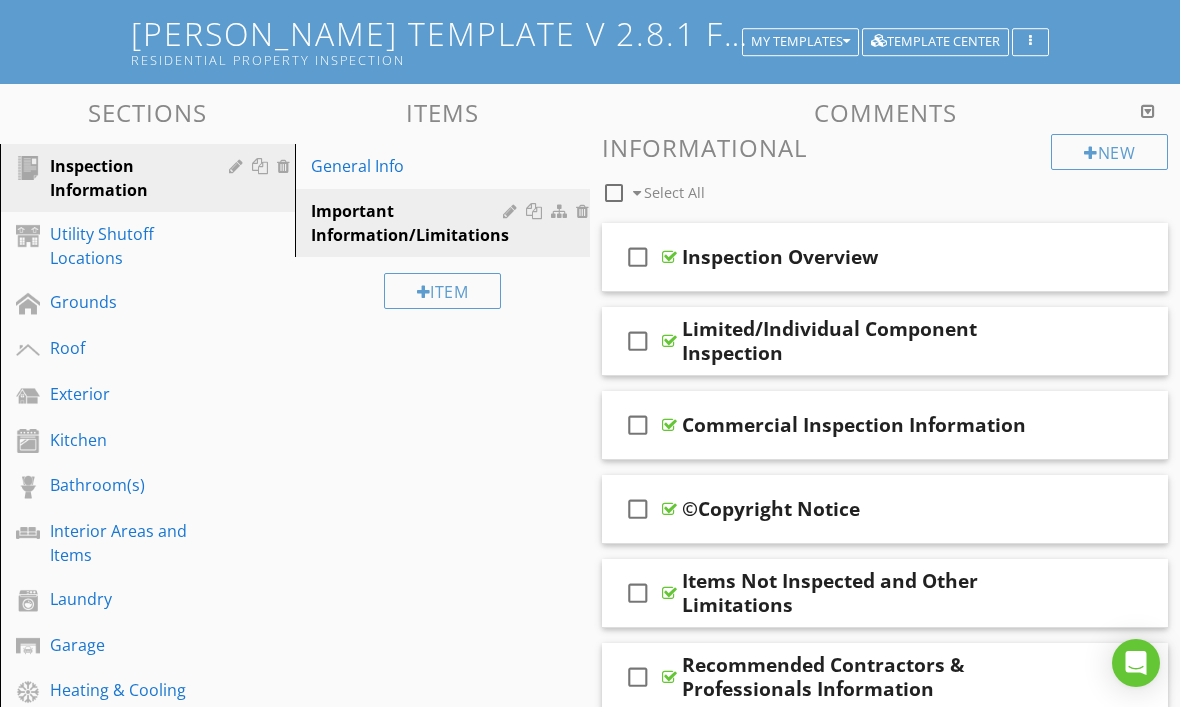 click on "Inspection Overview" at bounding box center [780, 257] 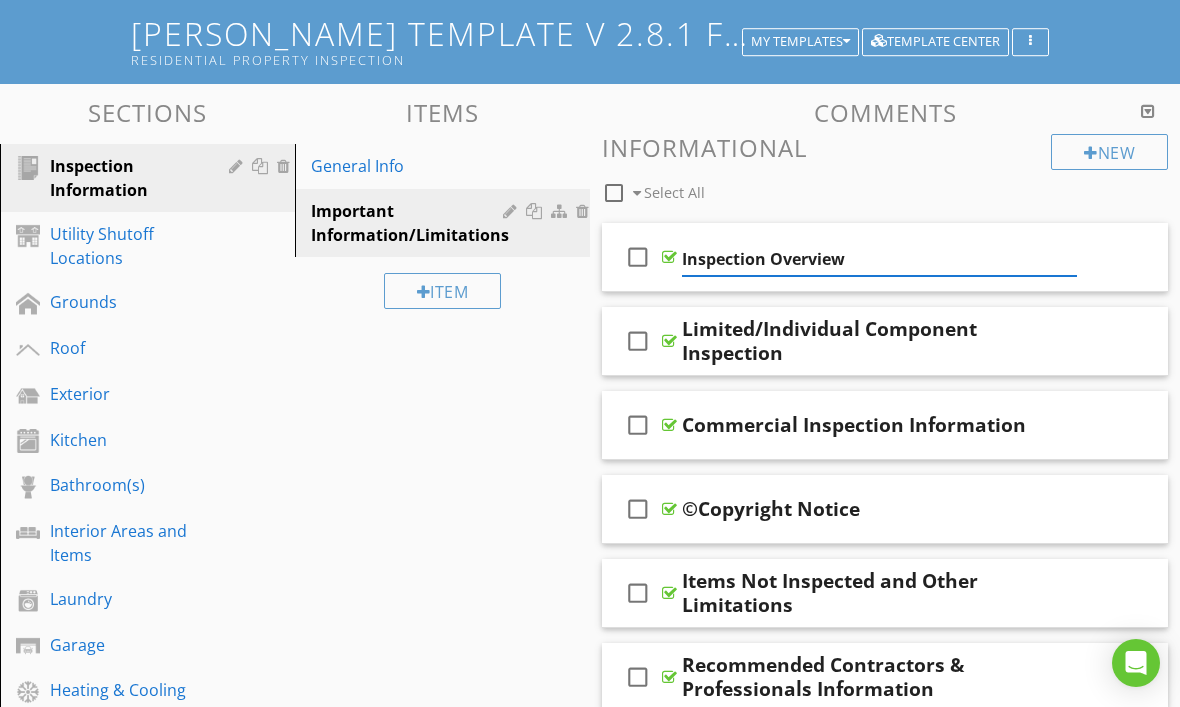 click at bounding box center (1033, 256) 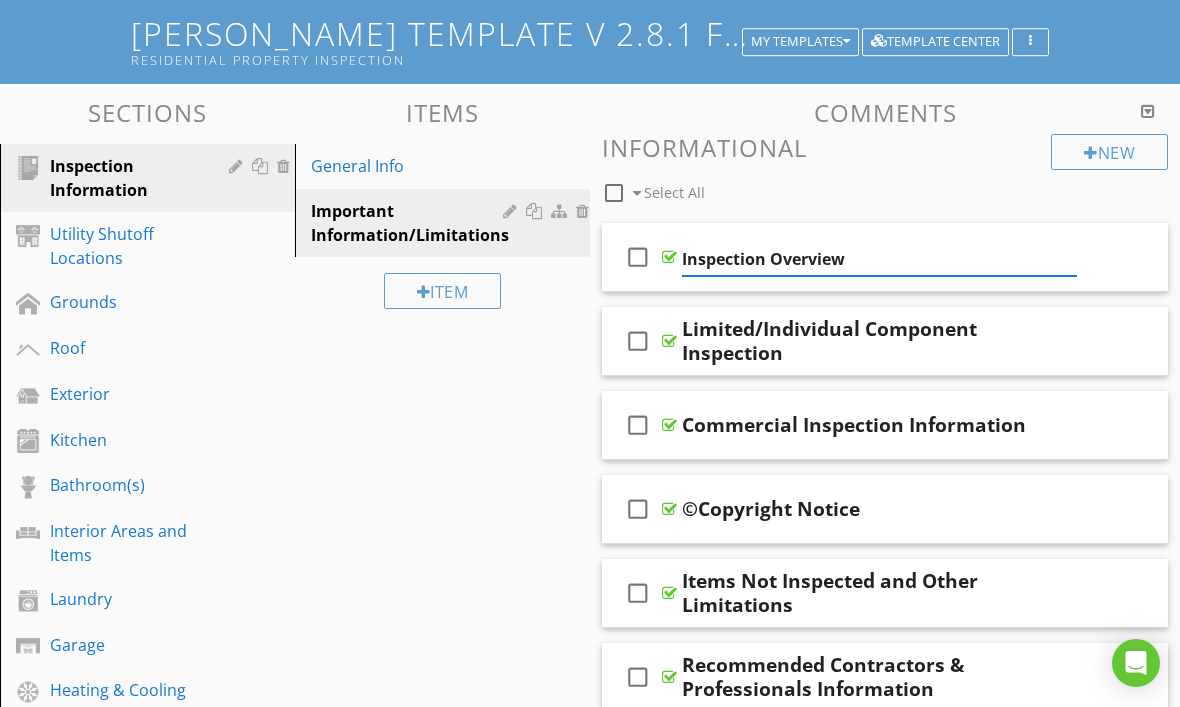 click at bounding box center (1033, 256) 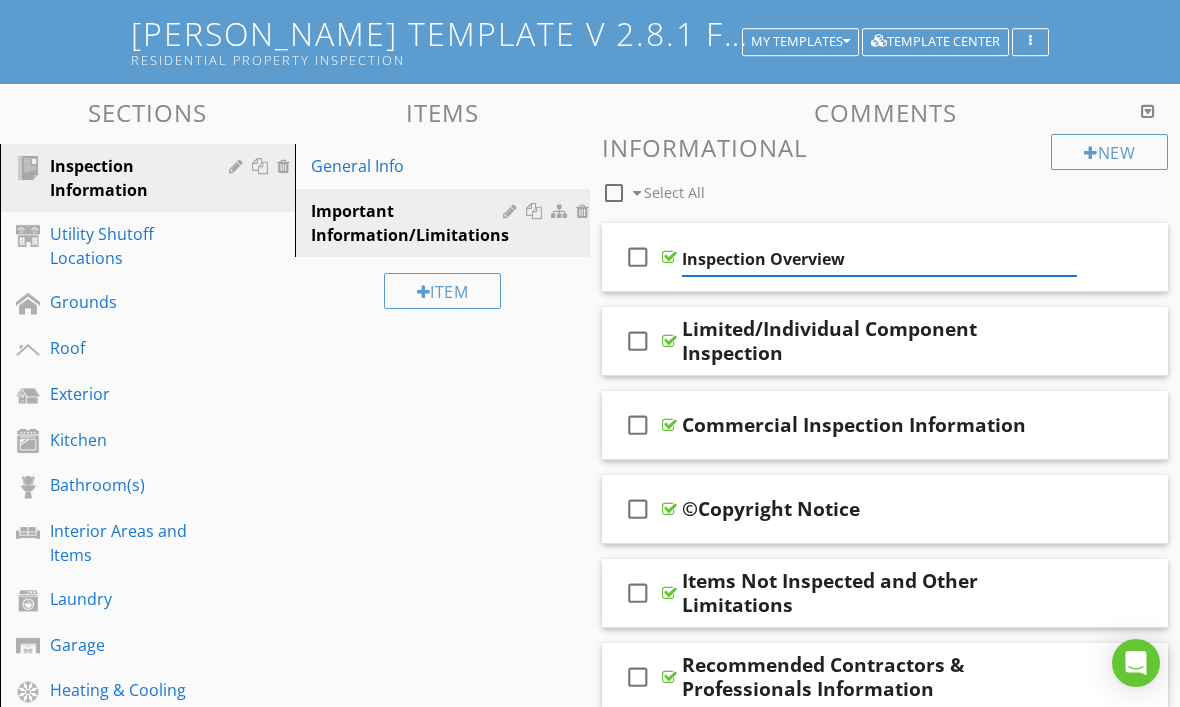 click at bounding box center [1033, 256] 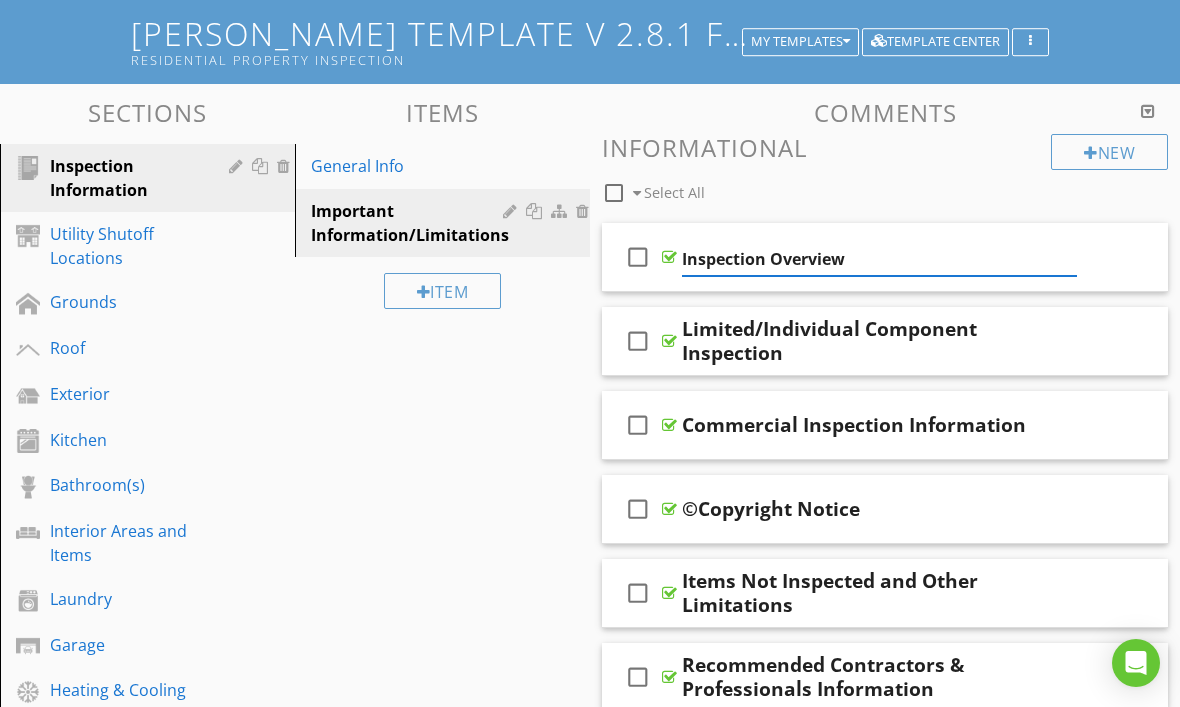 click on "Inspection Overview" at bounding box center (879, 259) 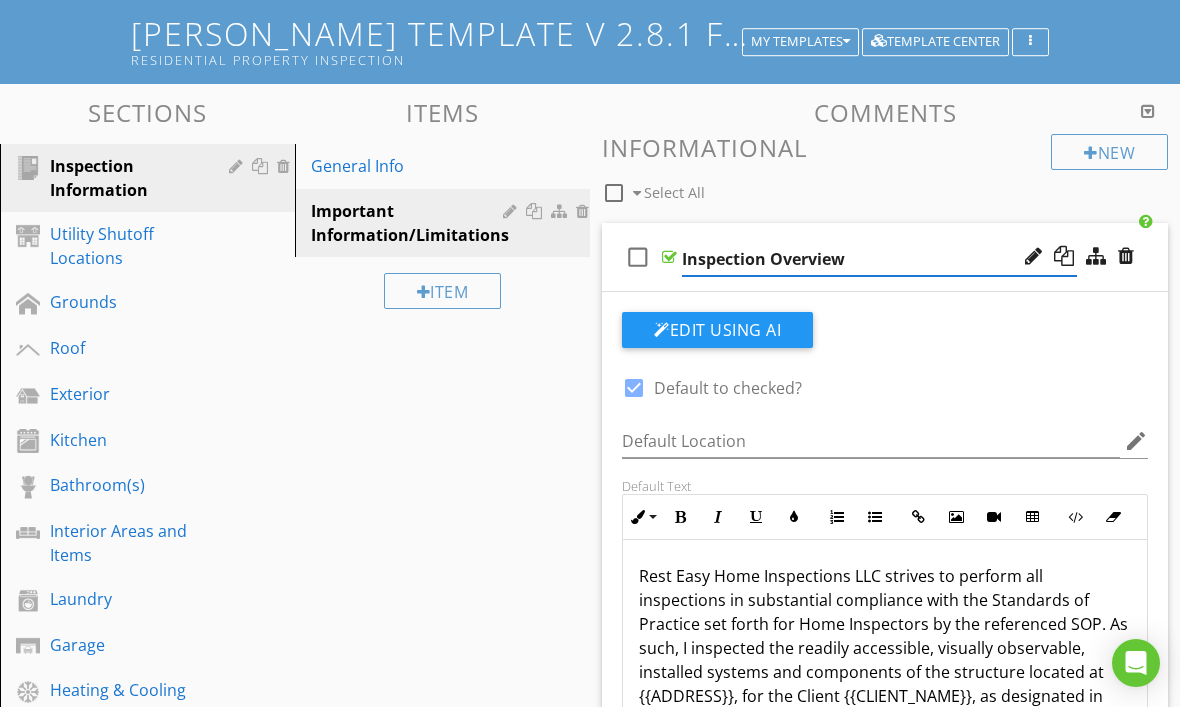 click on "Inspection Overview" at bounding box center [879, 259] 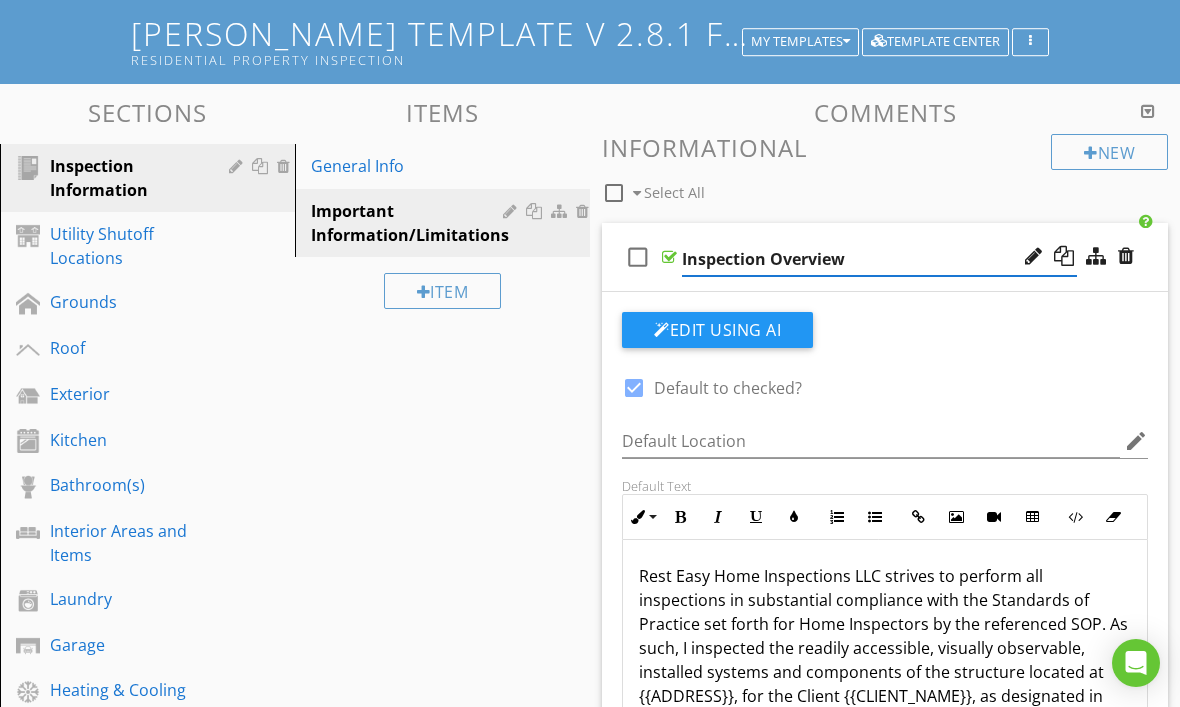 click on "Inspection Overview" at bounding box center (879, 259) 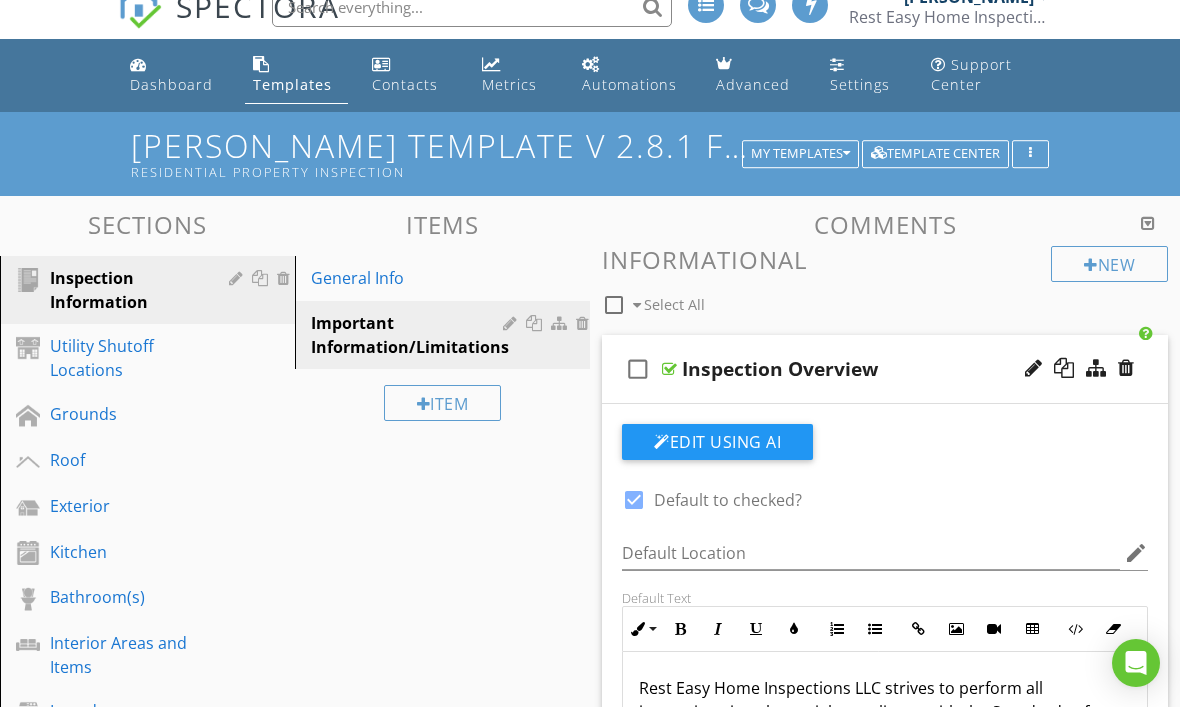 scroll, scrollTop: 0, scrollLeft: 0, axis: both 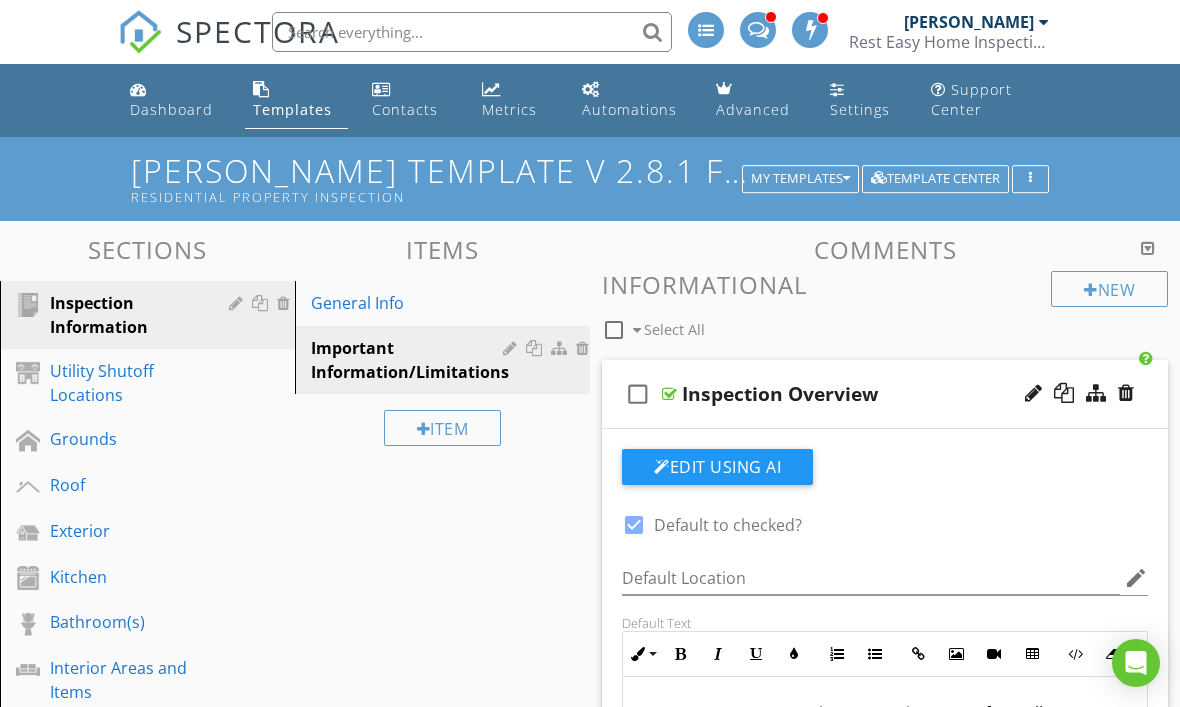 click on "My Templates" at bounding box center (800, 179) 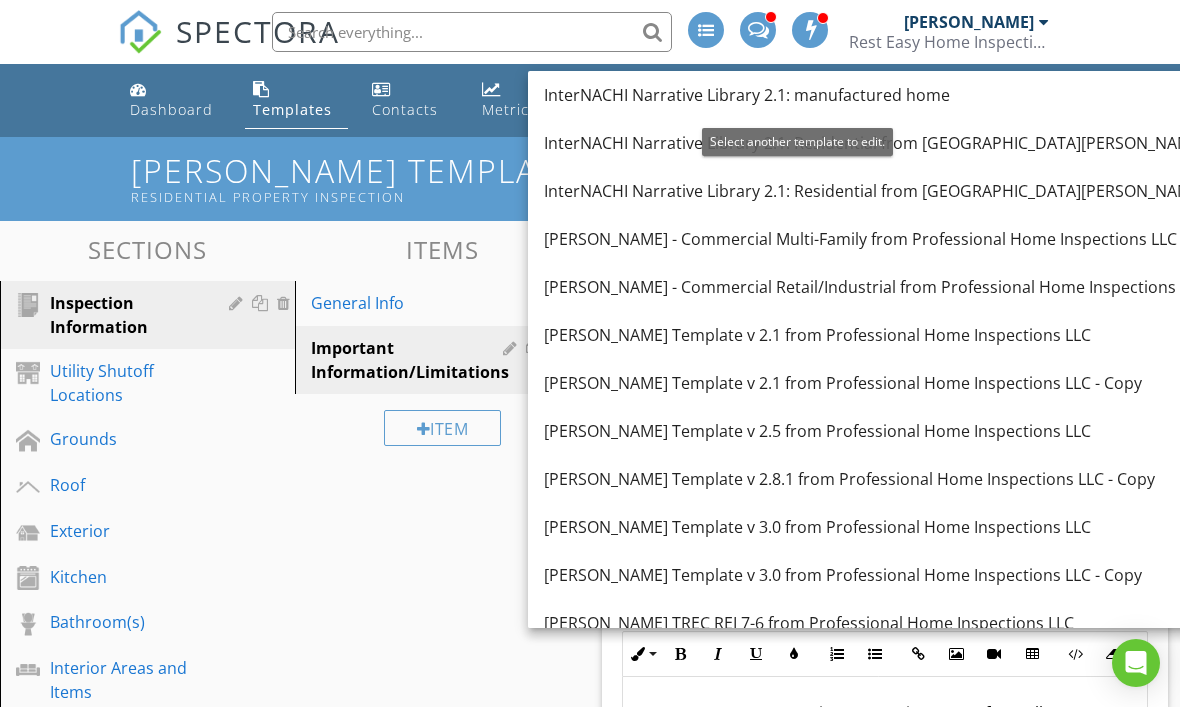 click on "[PERSON_NAME] Template v 3.0 from Professional Home Inspections LLC" at bounding box center [925, 527] 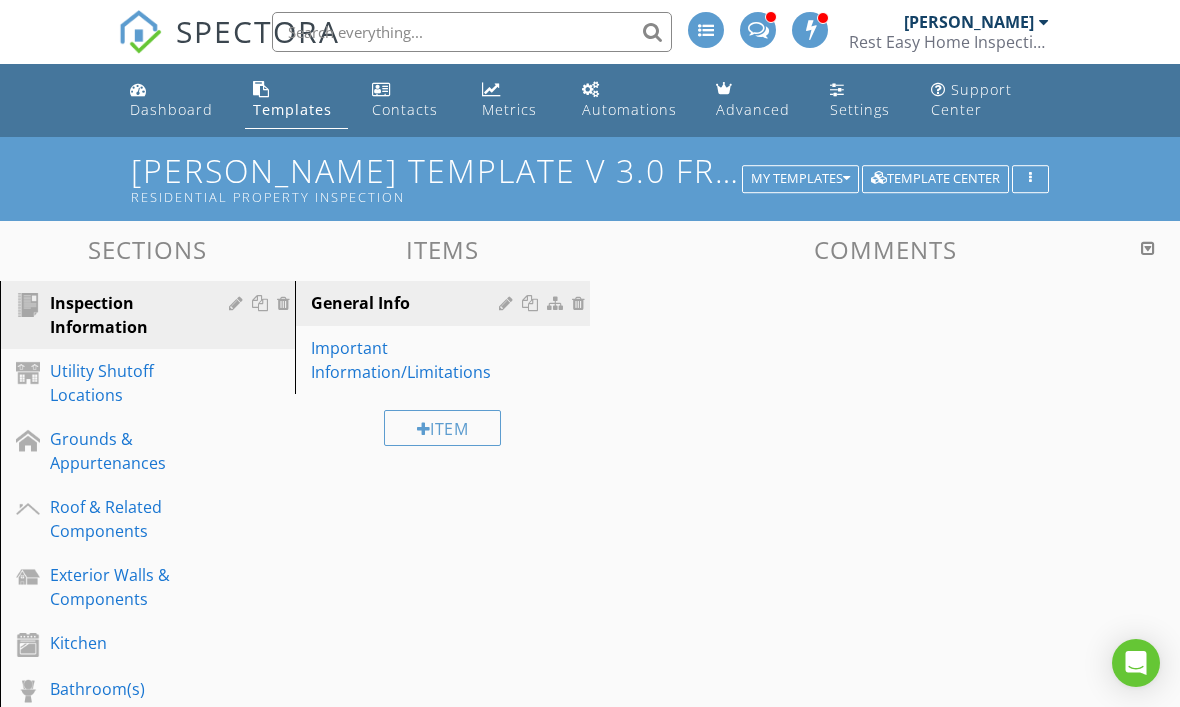 click on "Important Information/Limitations" at bounding box center (408, 360) 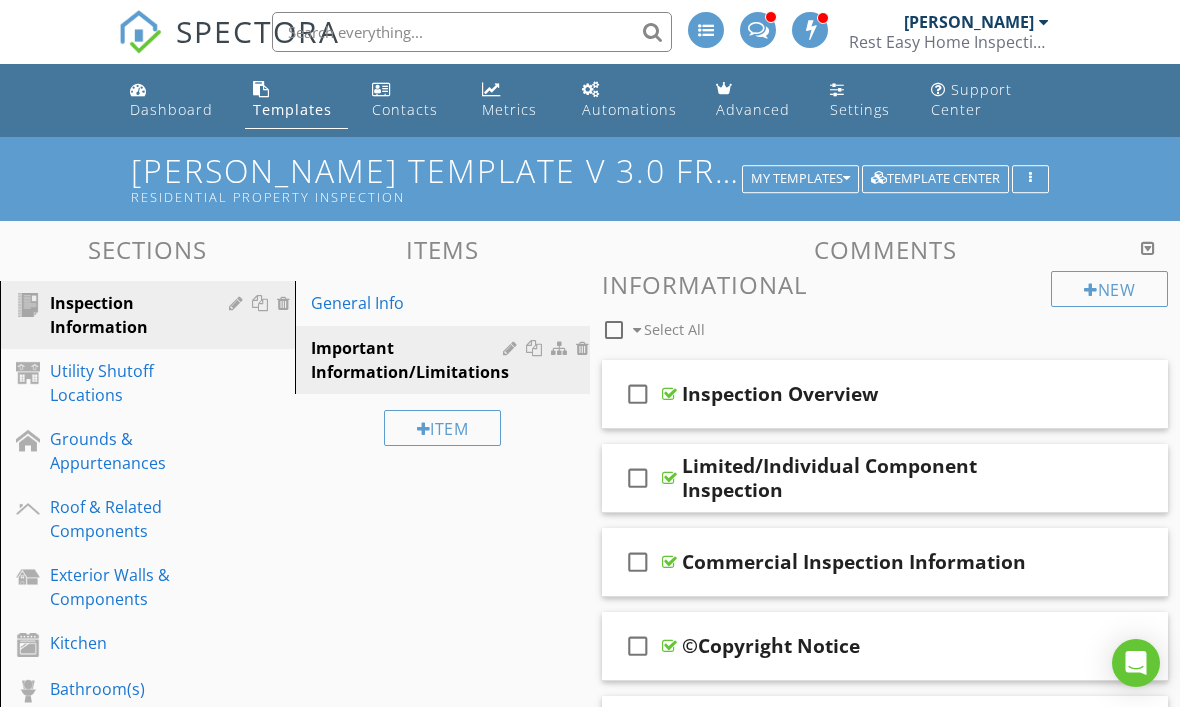 click on "Inspection Overview" at bounding box center (879, 394) 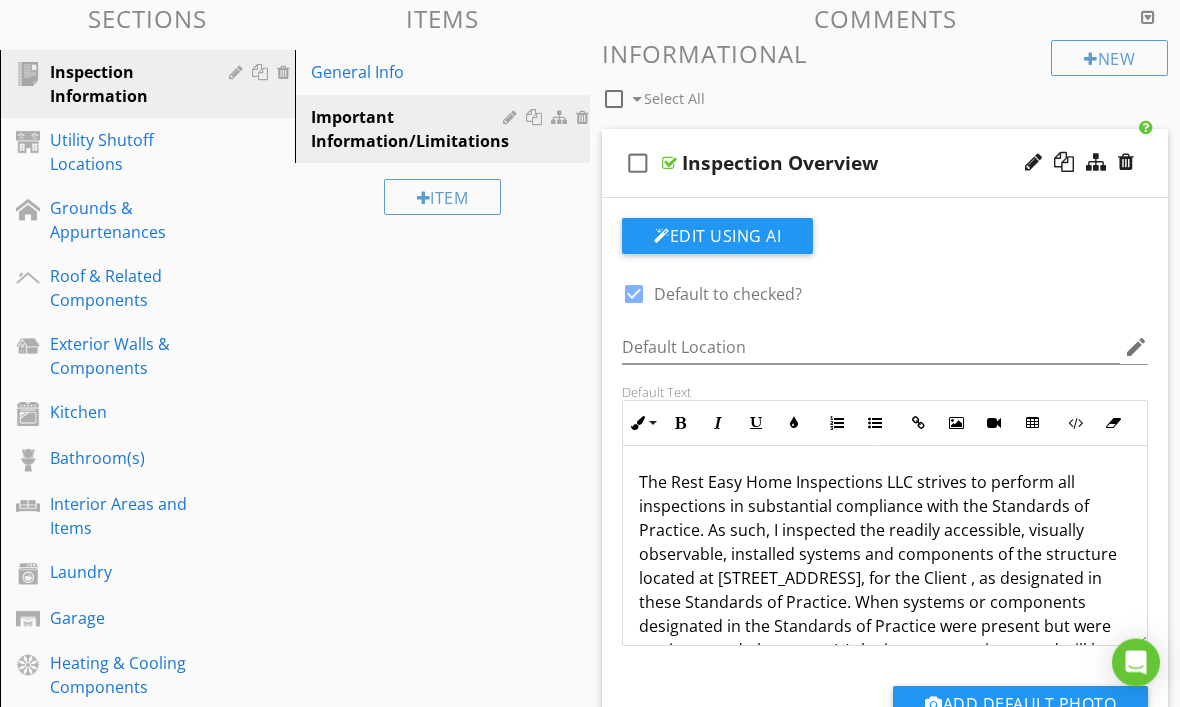 scroll, scrollTop: 231, scrollLeft: 0, axis: vertical 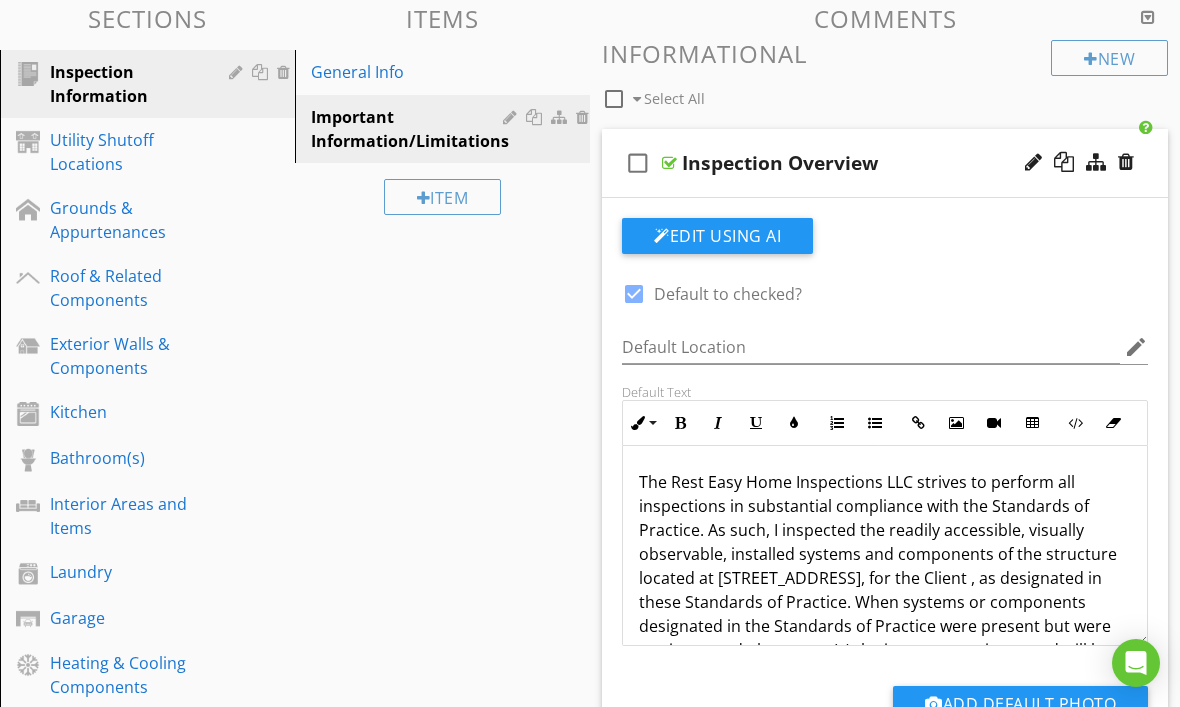 click on "The Rest Easy Home Inspections LLC strives to perform all inspections in substantial compliance with the Standards of Practice. As such, I inspected the readily accessible, visually observable, installed systems and components of the structure located at 208 N Harney, Kingston, OK 73439, for the Client , as designated in these Standards of Practice. When systems or components designated in the Standards of Practice were present but were not inspected, the reason(s) the item was not inspected will be stated.  This inspection is neither technically exhaustive nor quantitative." at bounding box center [885, 590] 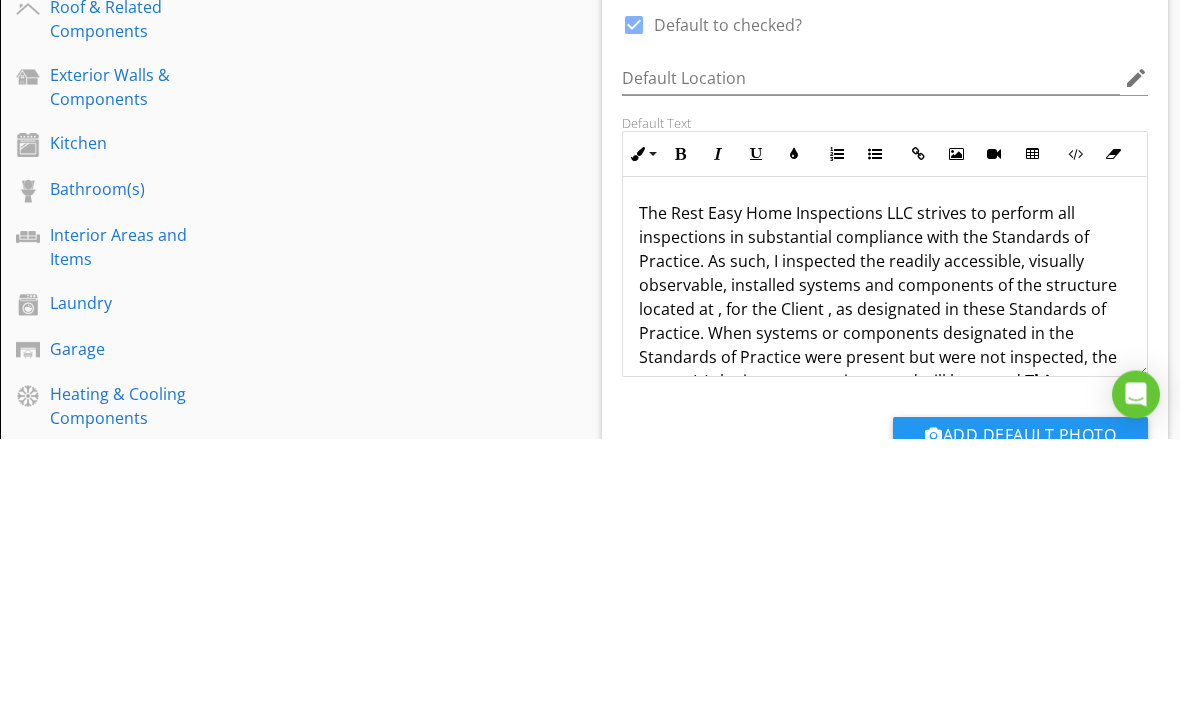 type 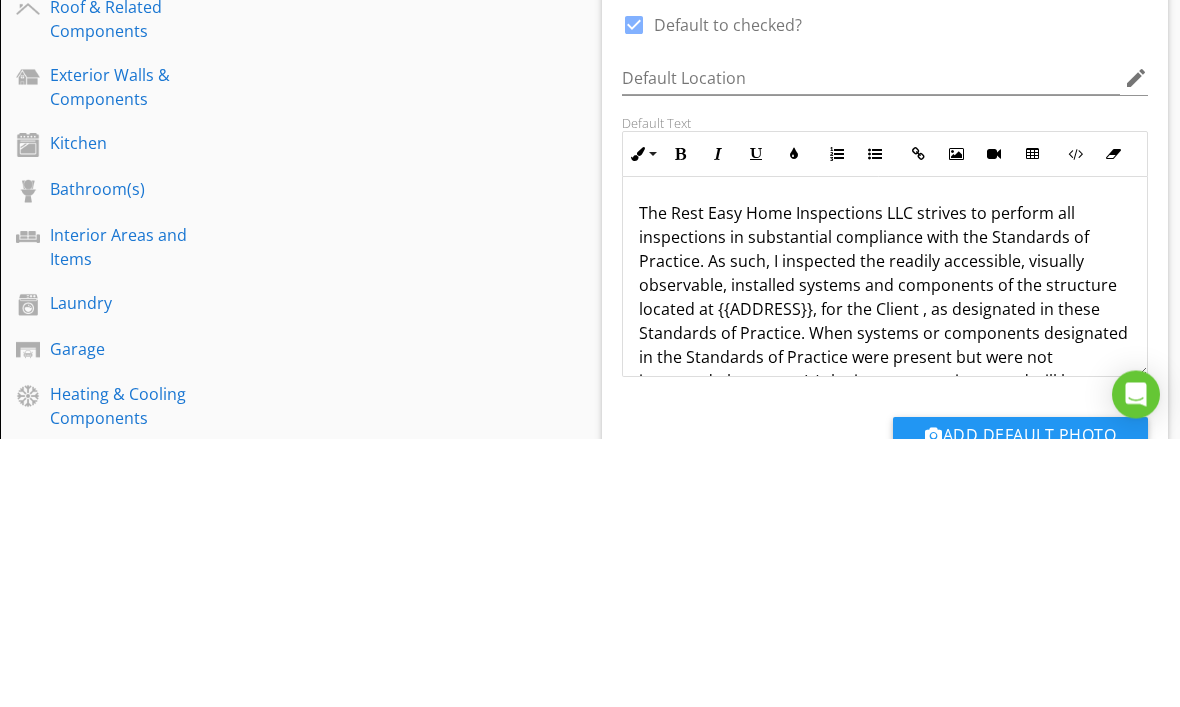 click on "The Rest Easy Home Inspections LLC strives to perform all inspections in substantial compliance with the Standards of Practice. As such, I inspected the readily accessible, visually observable, installed systems and components of the structure located at {{ADDRESS}}, for the Client , as designated in these Standards of Practice. When systems or components designated in the Standards of Practice were present but were not inspected, the reason(s) the item was not inspected will be stated.  This inspection is neither technically exhaustive nor quantitative." at bounding box center (885, 590) 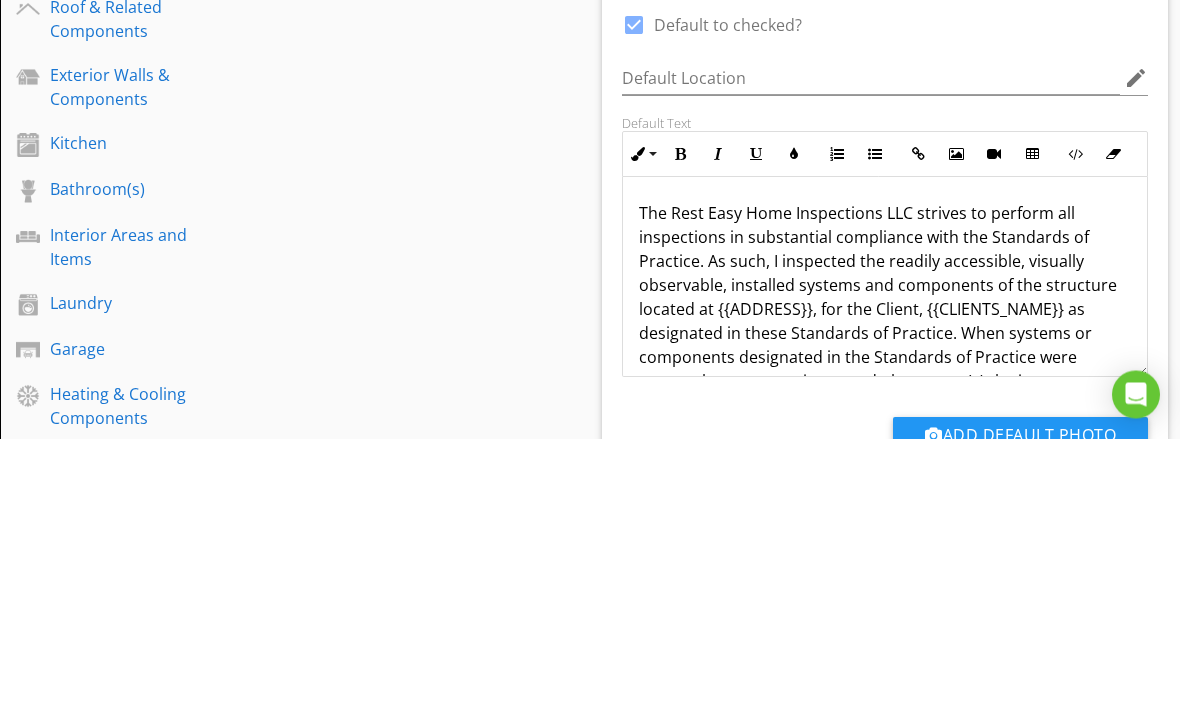 click on "The Rest Easy Home Inspections LLC strives to perform all inspections in substantial compliance with the Standards of Practice. As such, I inspected the readily accessible, visually observable, installed systems and components of the structure located at {{ADDRESS}}, for the Client, {{CLIENTS_NAME}} as designated in these Standards of Practice. When systems or components designated in the Standards of Practice were present but were not inspected, the reason(s) the item was not inspected will be stated.  This inspection is neither technically exhaustive nor quantitative." at bounding box center [885, 590] 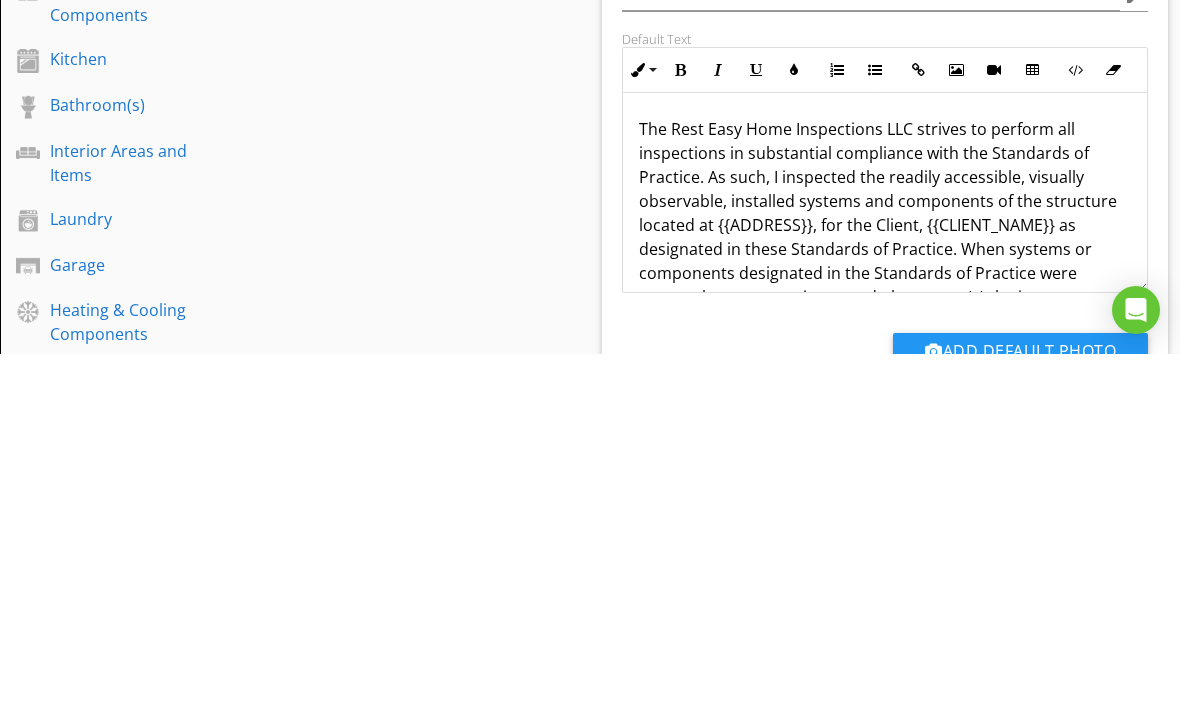 scroll, scrollTop: 584, scrollLeft: 0, axis: vertical 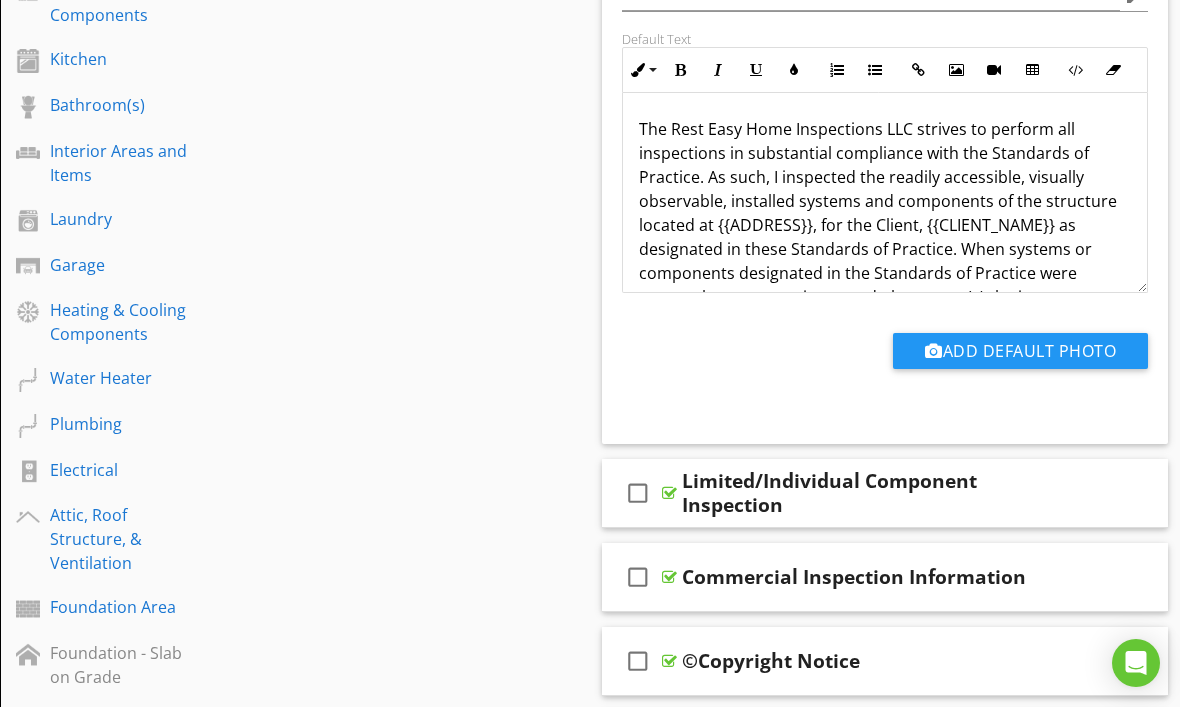 click on "The Rest Easy Home Inspections LLC strives to perform all inspections in substantial compliance with the Standards of Practice. As such, I inspected the readily accessible, visually observable, installed systems and components of the structure located at {{ADDRESS}}, for the Client, {{CLIENT_NAME}} as designated in these Standards of Practice. When systems or components designated in the Standards of Practice were present but were not inspected, the reason(s) the item was not inspected will be stated.  This inspection is neither technically exhaustive nor quantitative. This report contains observations of those systems and components that were not functioning properly, significantly deficient, or unsafe in my professional judgment.  All items in this report that were designated for repair, replacement, maintenance, or further evaluation should be investigated by qualified tradespeople within the clients' contingency period . The statements made in this report reflect the conditions as  This inspection is  NOT" at bounding box center (885, 913) 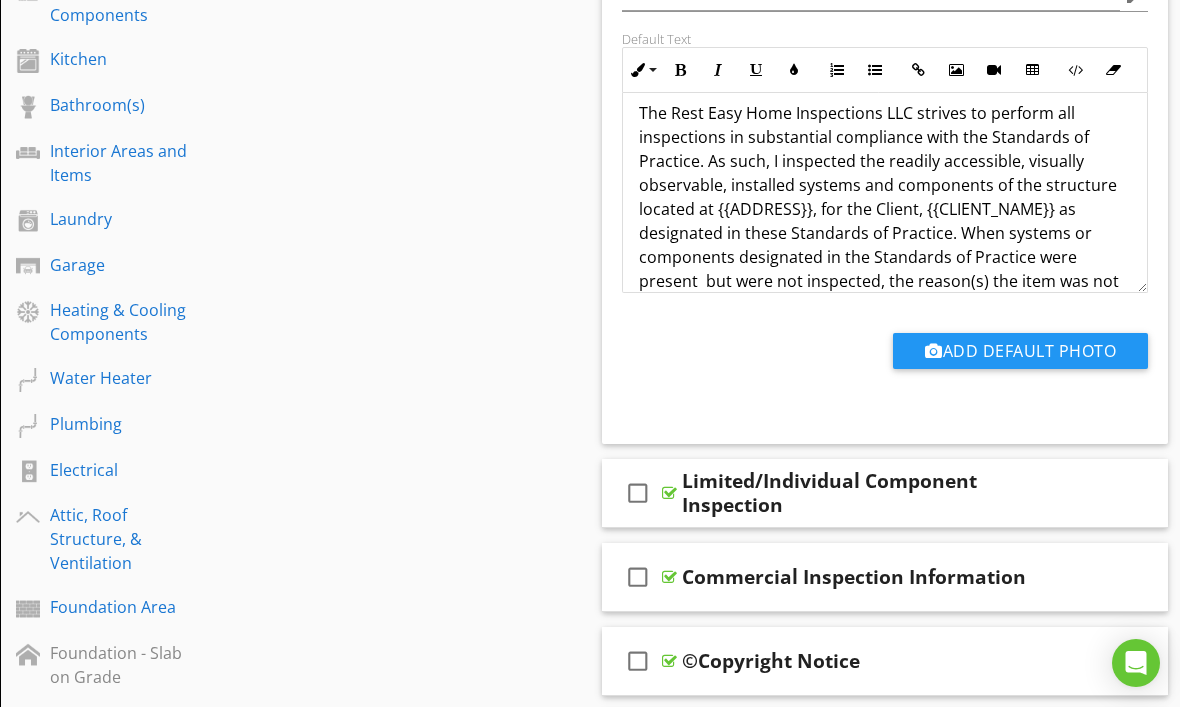 click on "Sections
Inspection Information           Utility Shutoff Locations           Grounds & Appurtenances           Roof & Related Components           Exterior Walls & Components           Kitchen           Bathroom(s)           Interior Areas and Items           Laundry           Garage           Heating & Cooling Components           Water Heater           Plumbing           Electrical           Attic, Roof Structure, & Ventilation           Foundation Area           Foundation - Slab on Grade           Foundation - Manufactured Home           Detached Structure           Water, Moisture, & Condensation (WMC)           Cracking, Settlement, & Movement (CSM)           Thermal Imaging           Environmental Information           Final Checklist
Section
Attachments
Attachment
Items
General Info           Important Information/Limitations
Comments" at bounding box center (590, 2178) 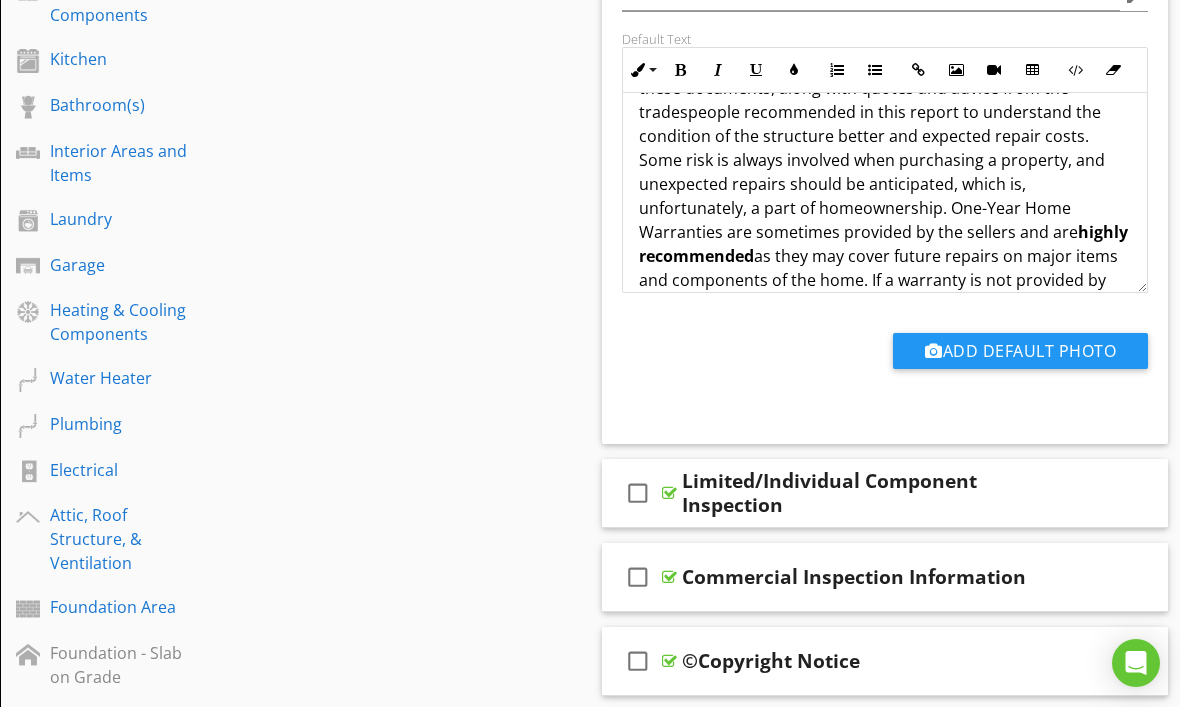 scroll, scrollTop: 1369, scrollLeft: 0, axis: vertical 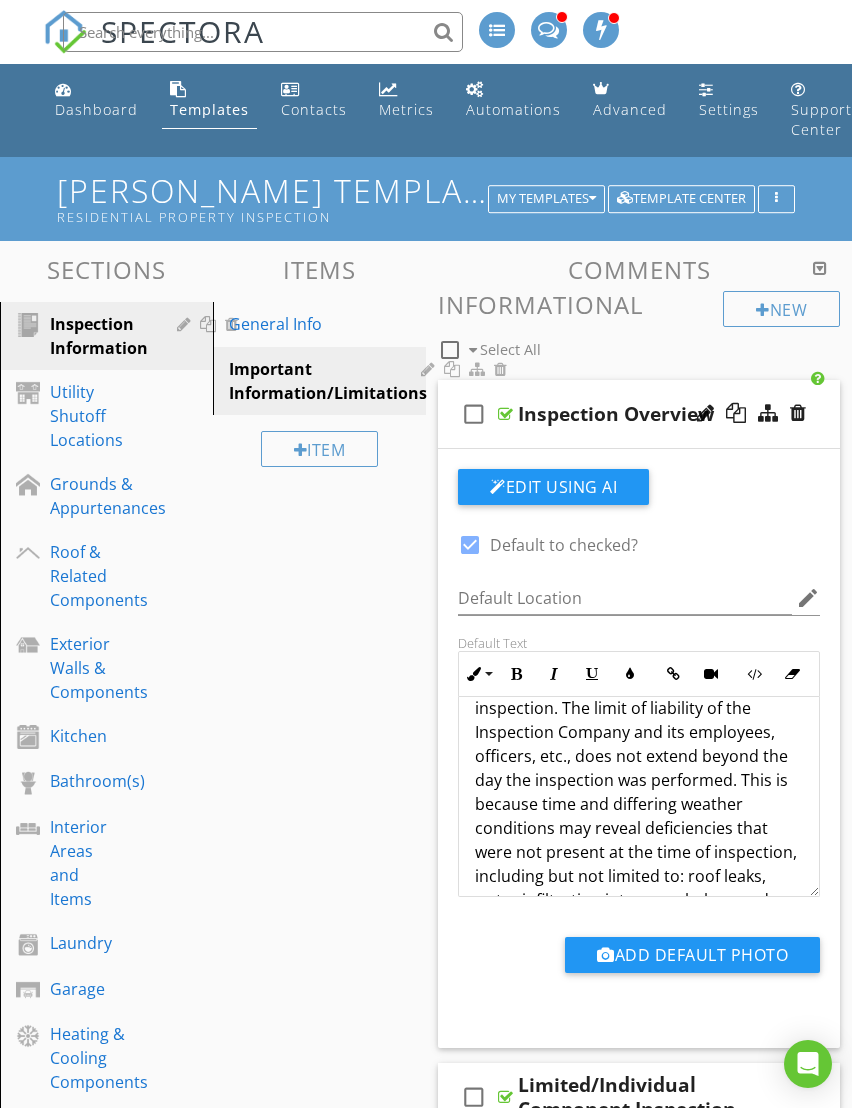 click on "Dashboard" at bounding box center (96, 109) 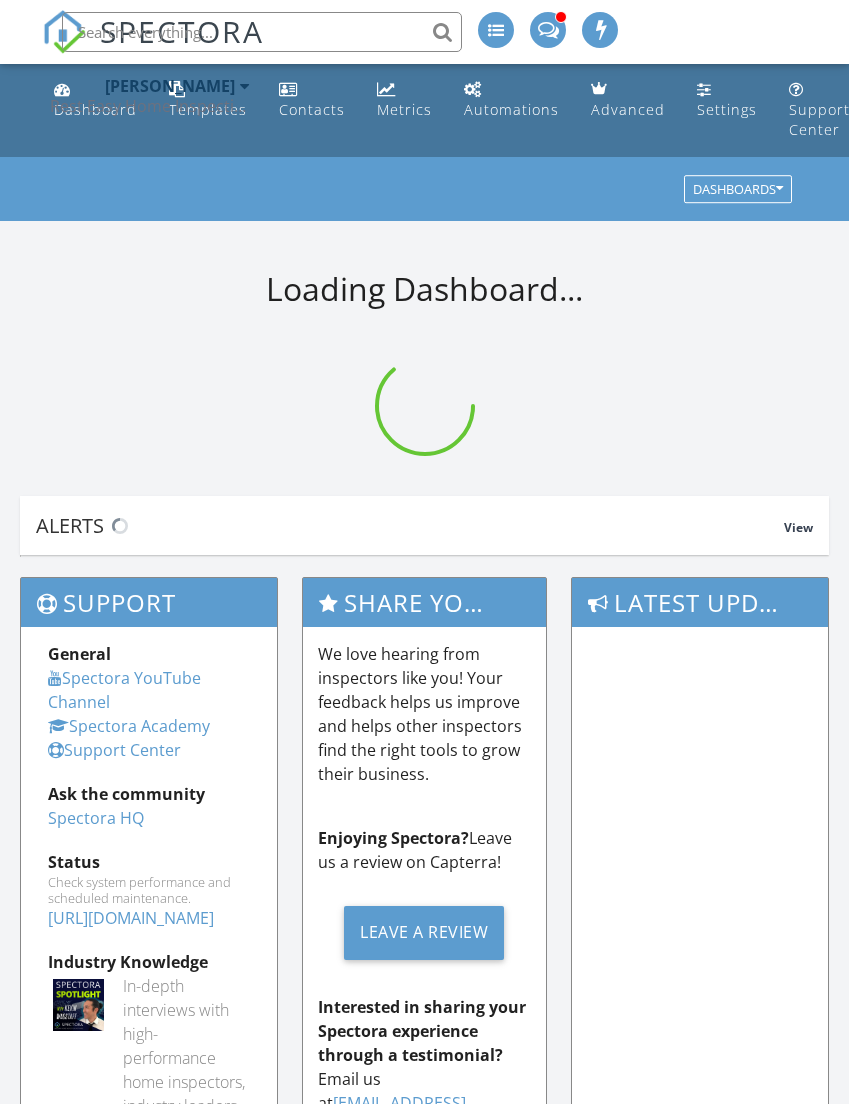 scroll, scrollTop: 0, scrollLeft: 0, axis: both 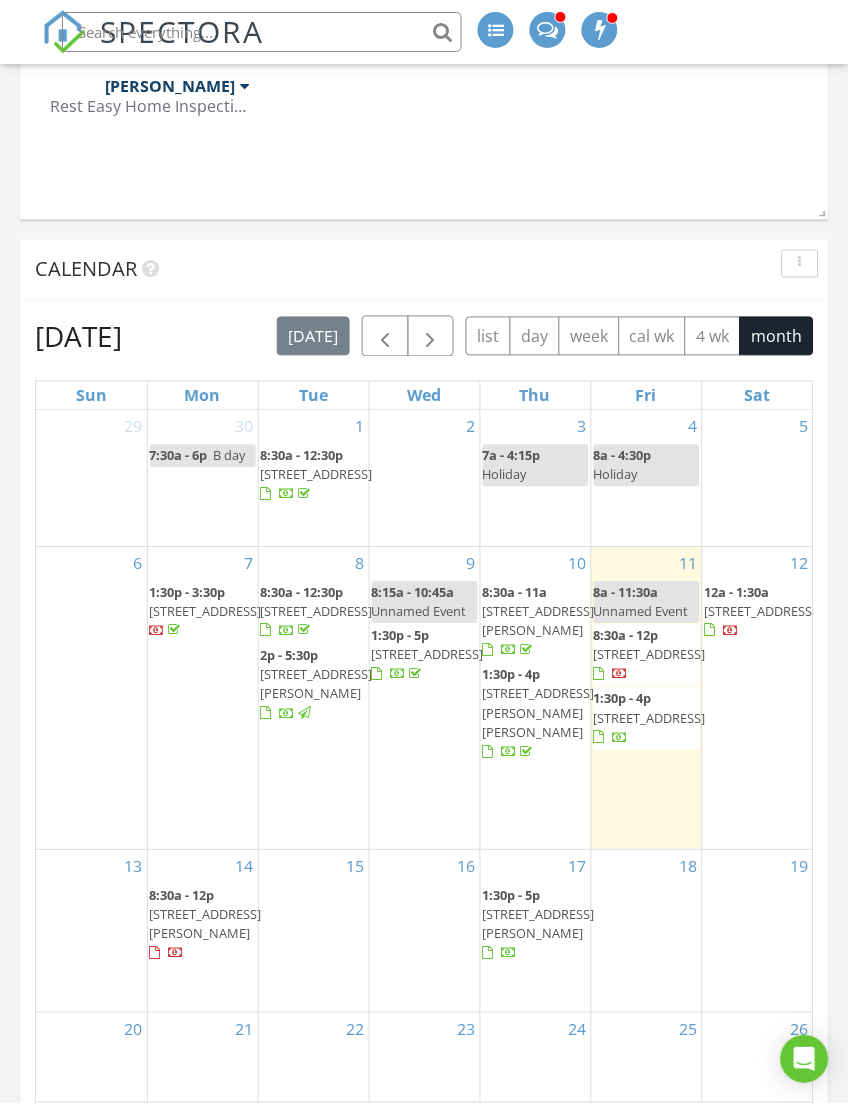 click on "2516 Stage Coach Ave, Durant 74701" at bounding box center (539, 621) 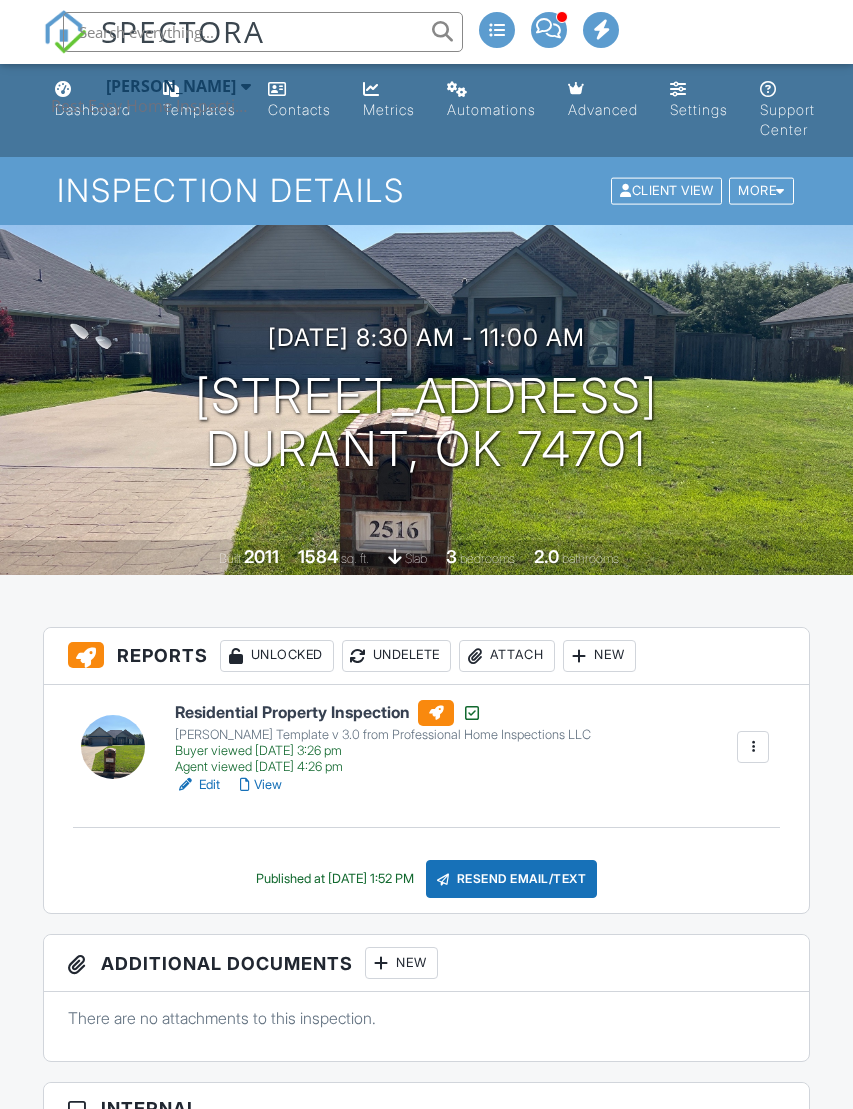 scroll, scrollTop: 0, scrollLeft: 0, axis: both 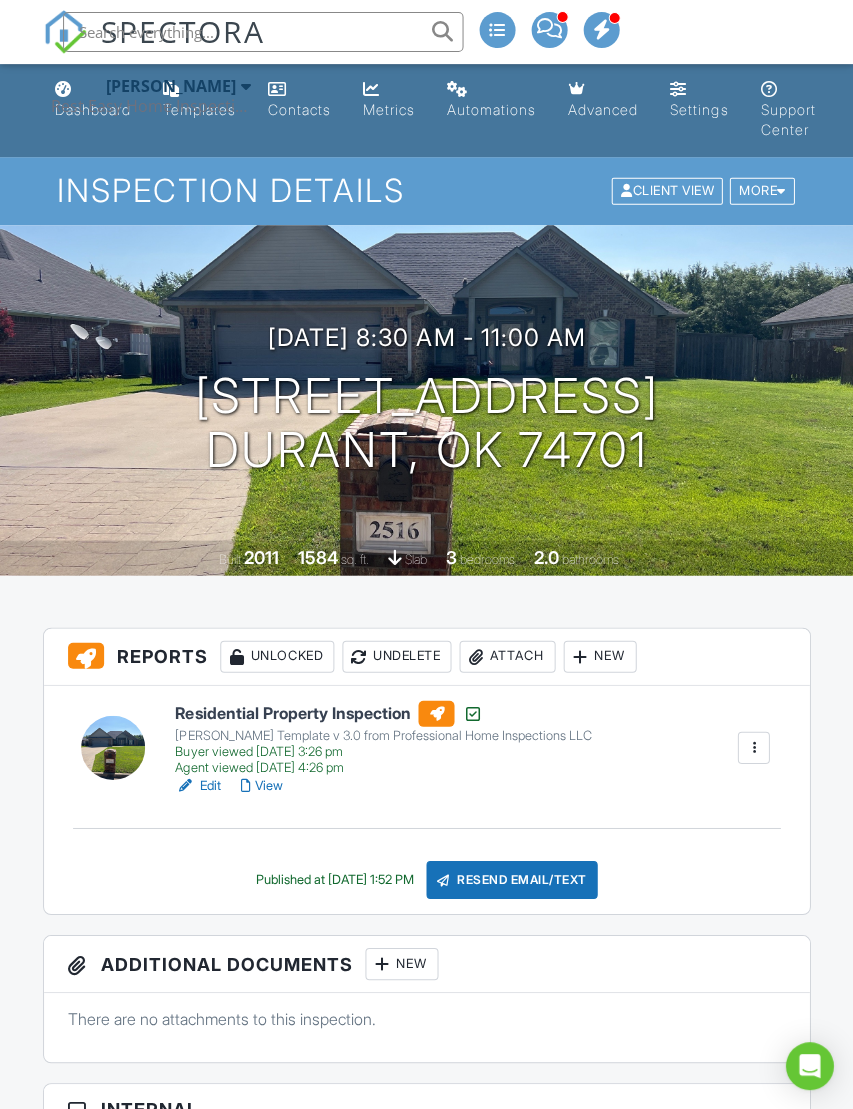 click on "Agent viewed [DATE]  4:26 pm" at bounding box center (383, 767) 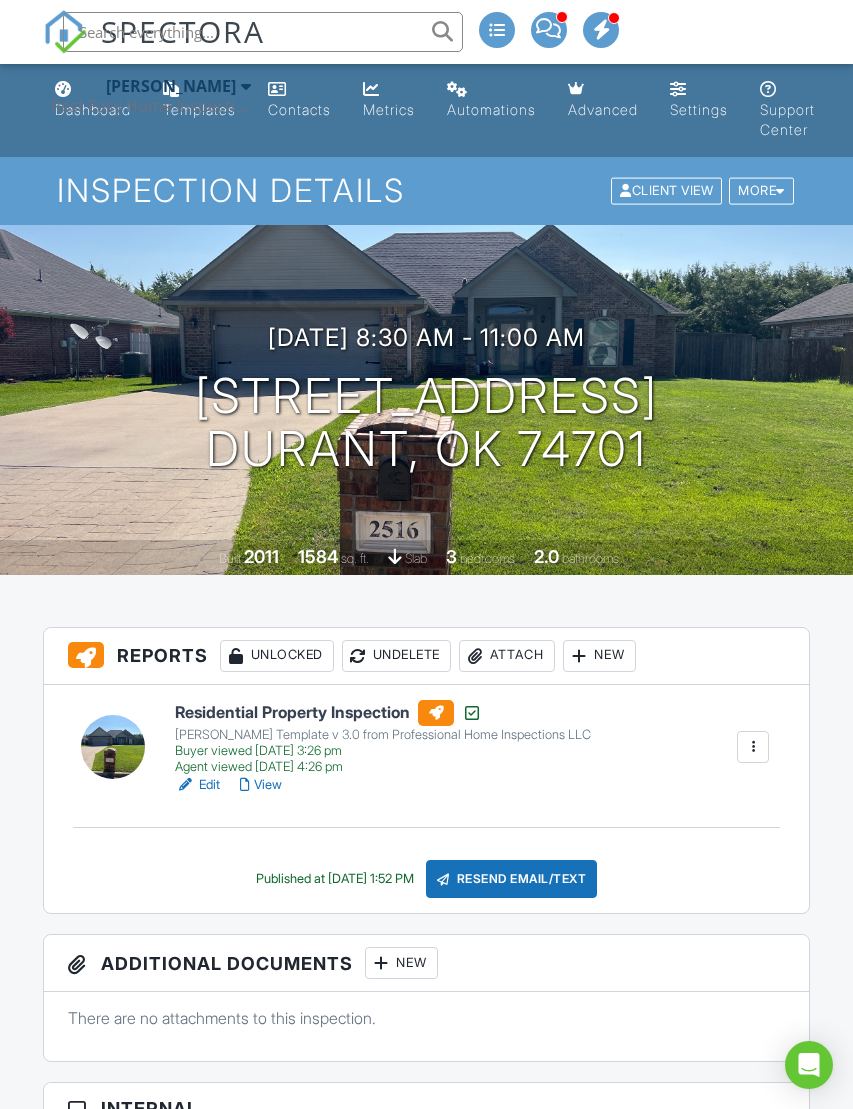 click on "Agent viewed [DATE]  4:26 pm" at bounding box center (383, 767) 